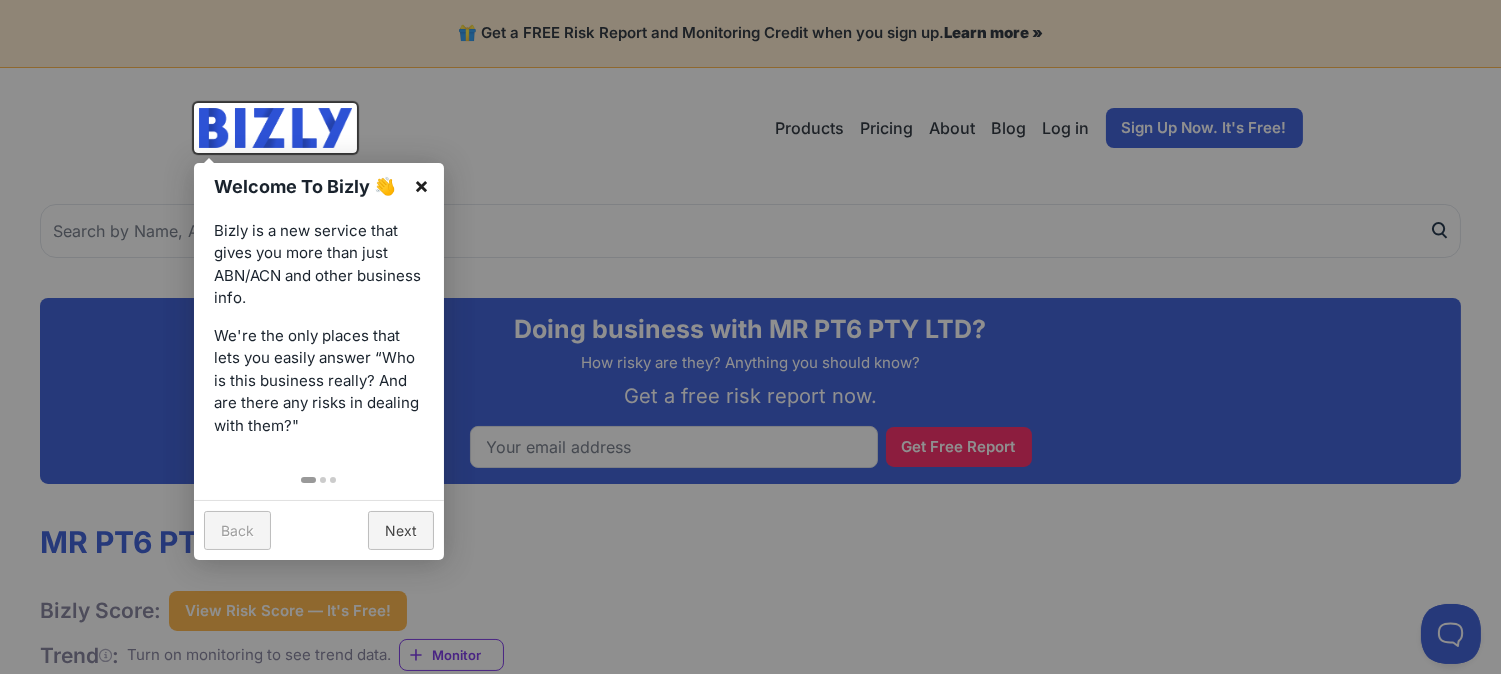 scroll, scrollTop: 0, scrollLeft: 0, axis: both 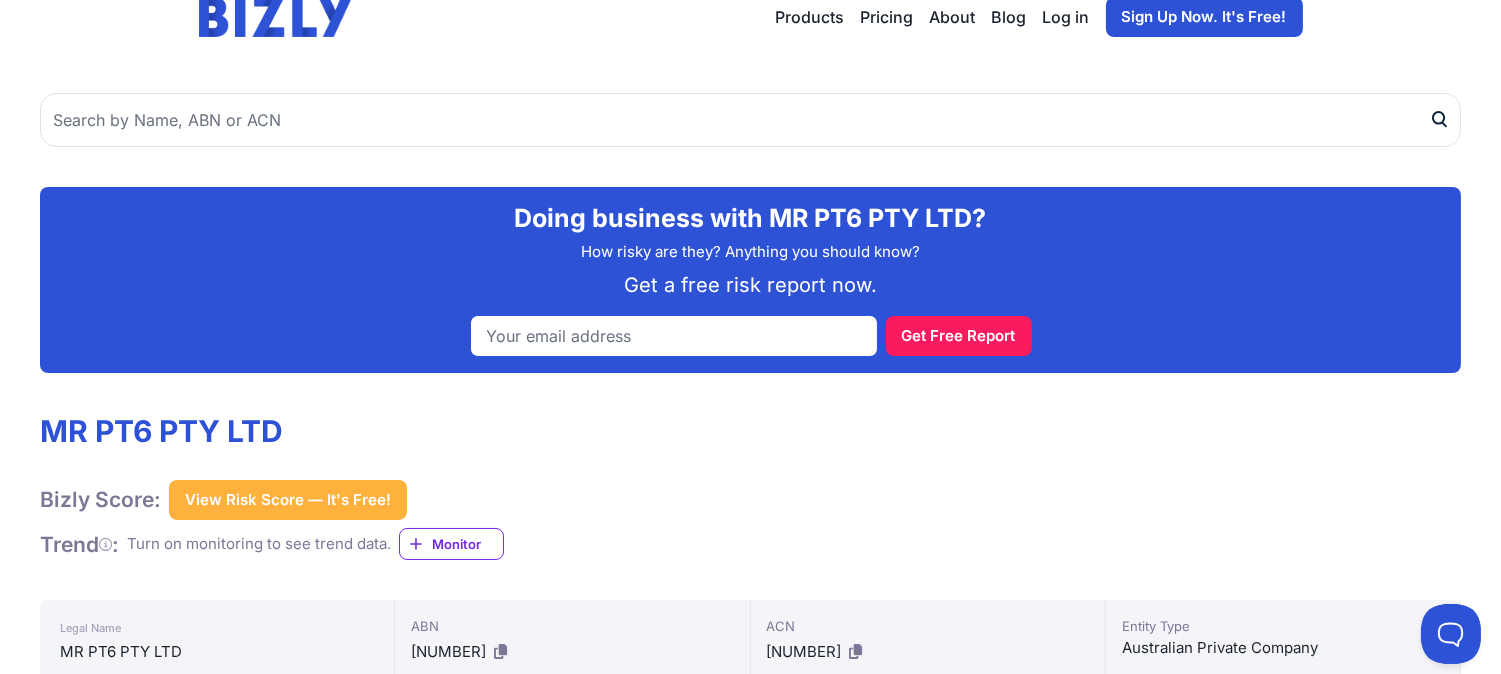 click at bounding box center [674, 336] 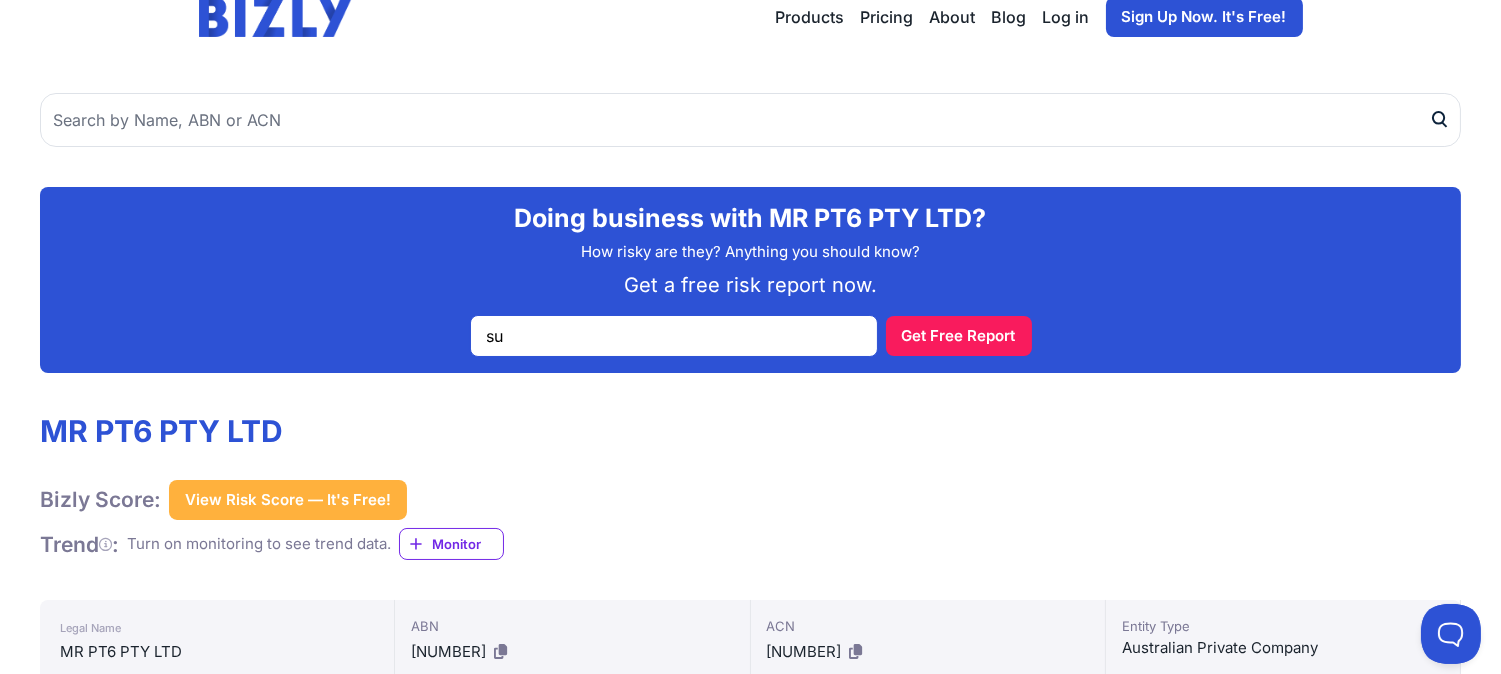 type on "[EMAIL]" 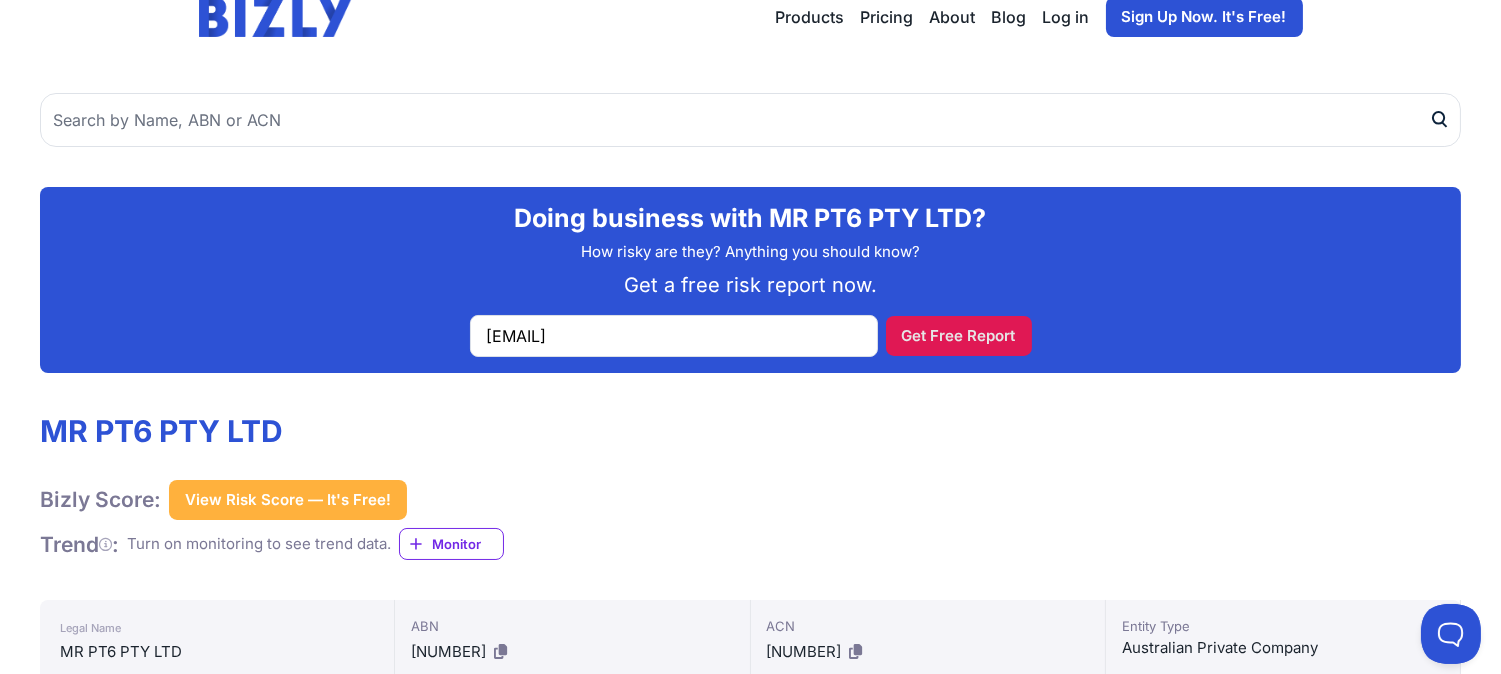 click on "Get Free Report" at bounding box center (959, 336) 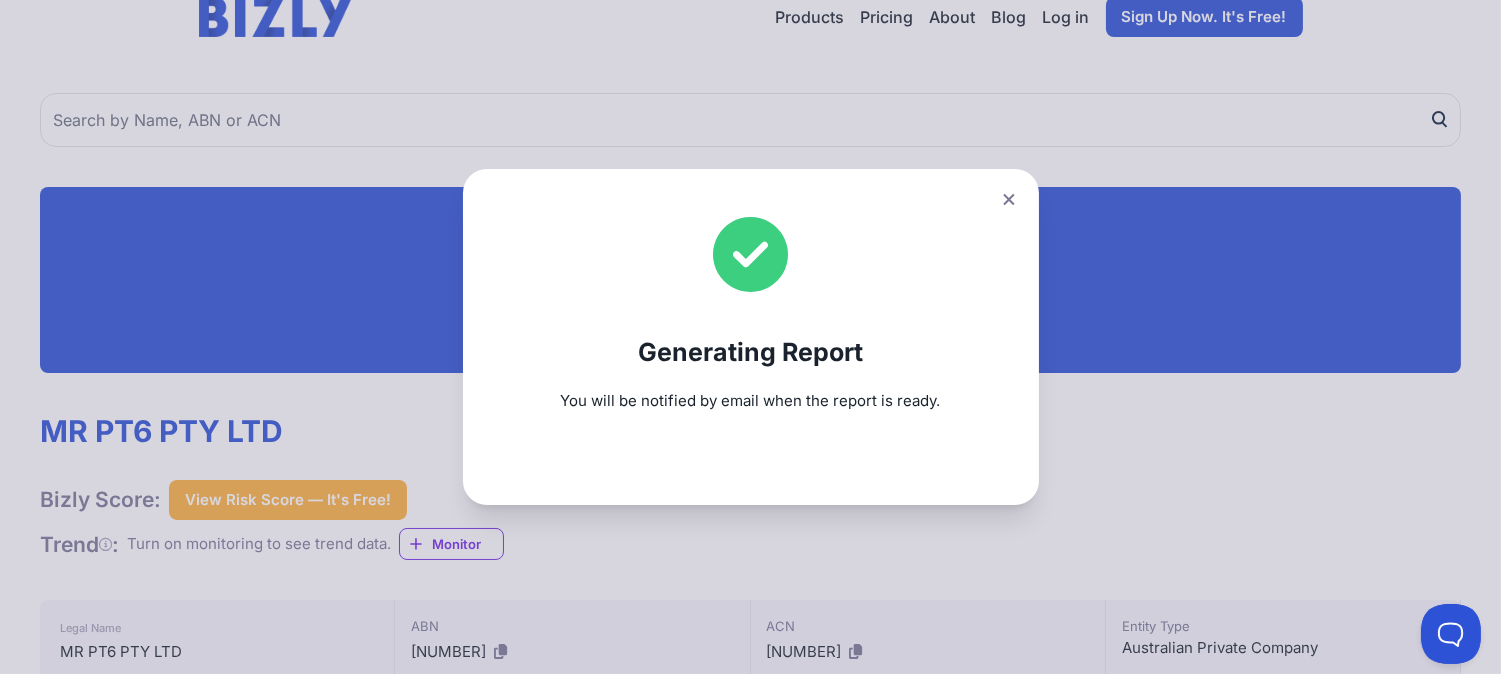 click on "Generating Report
You will be notified by email when the report is ready." at bounding box center (750, 337) 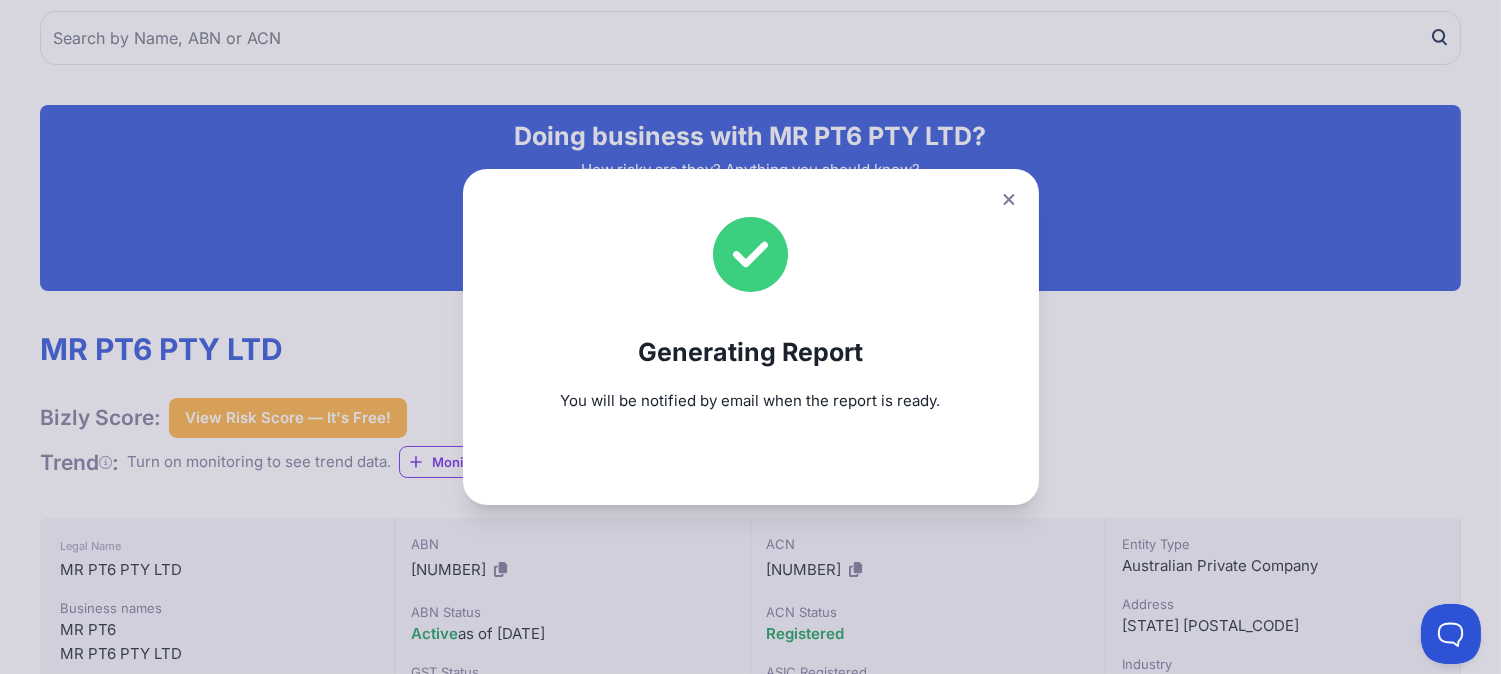 scroll, scrollTop: 444, scrollLeft: 0, axis: vertical 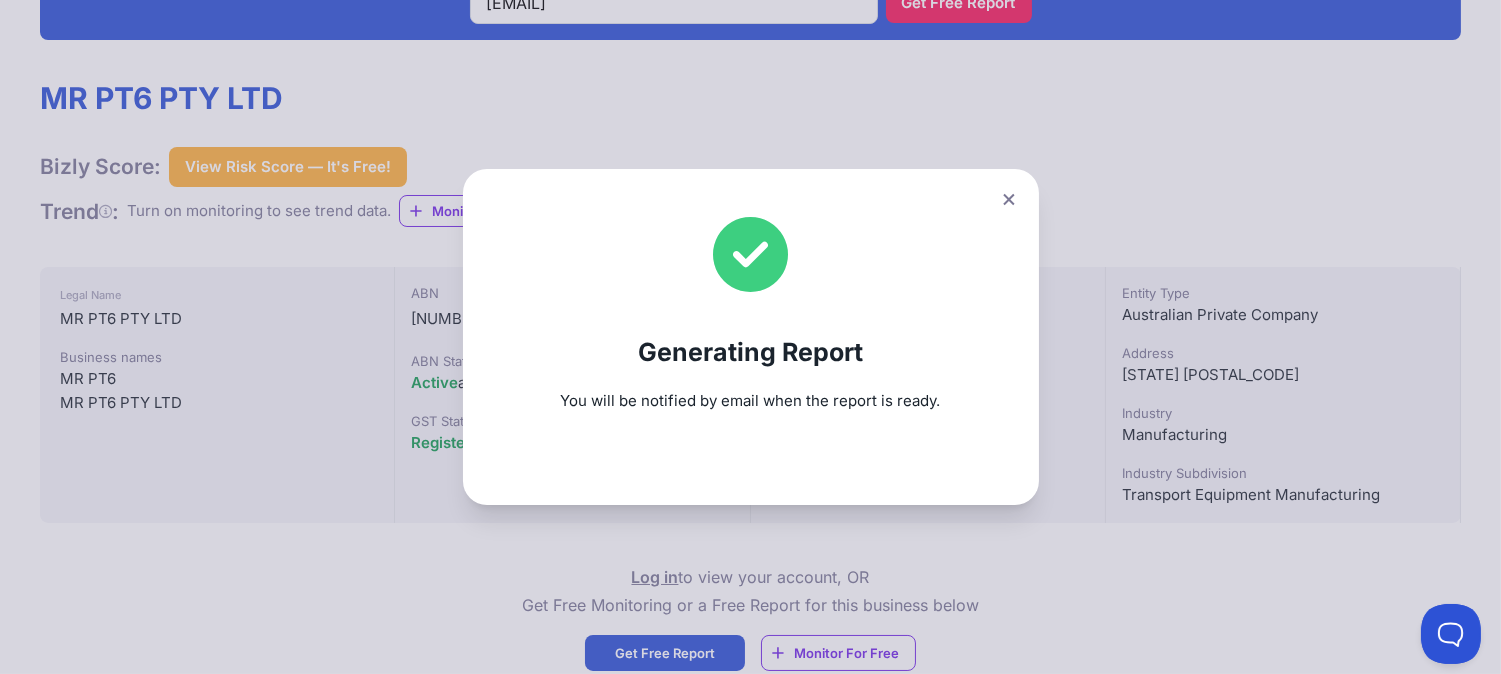 click 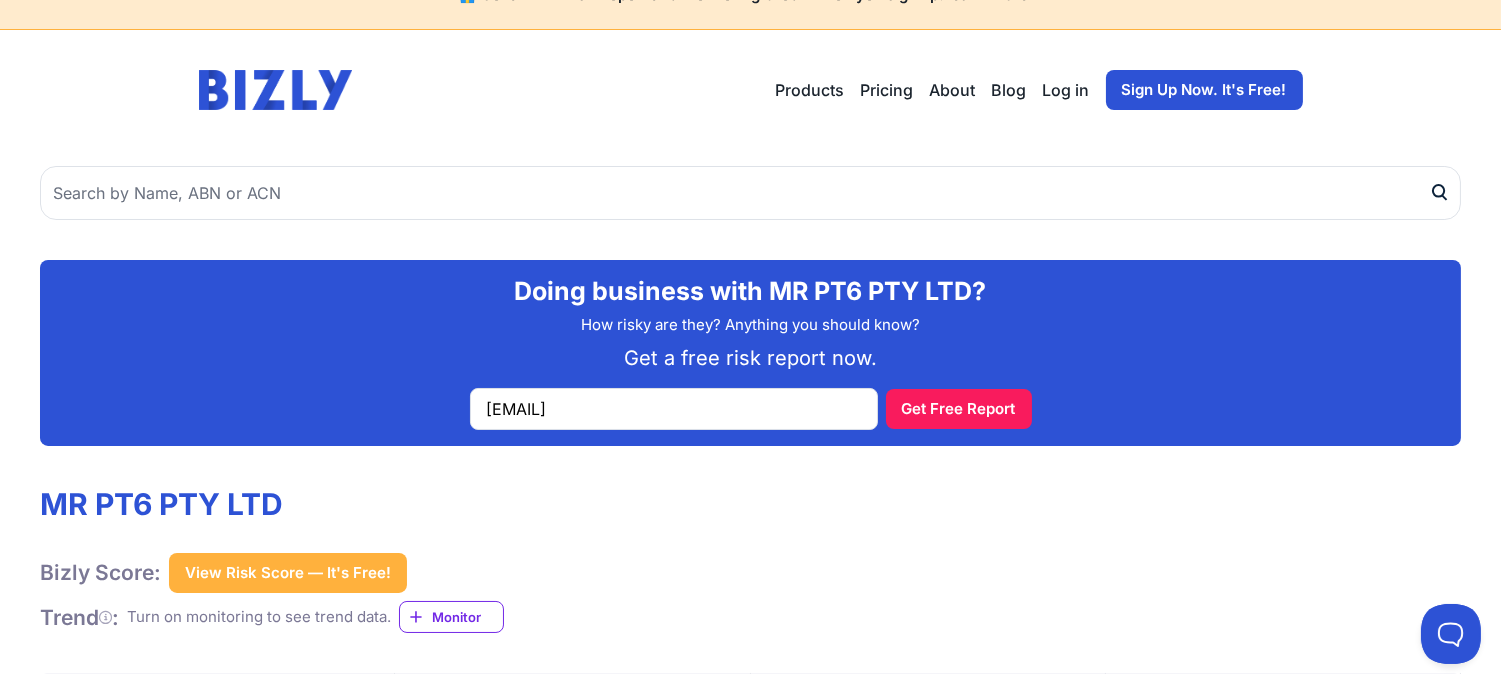 scroll, scrollTop: 0, scrollLeft: 0, axis: both 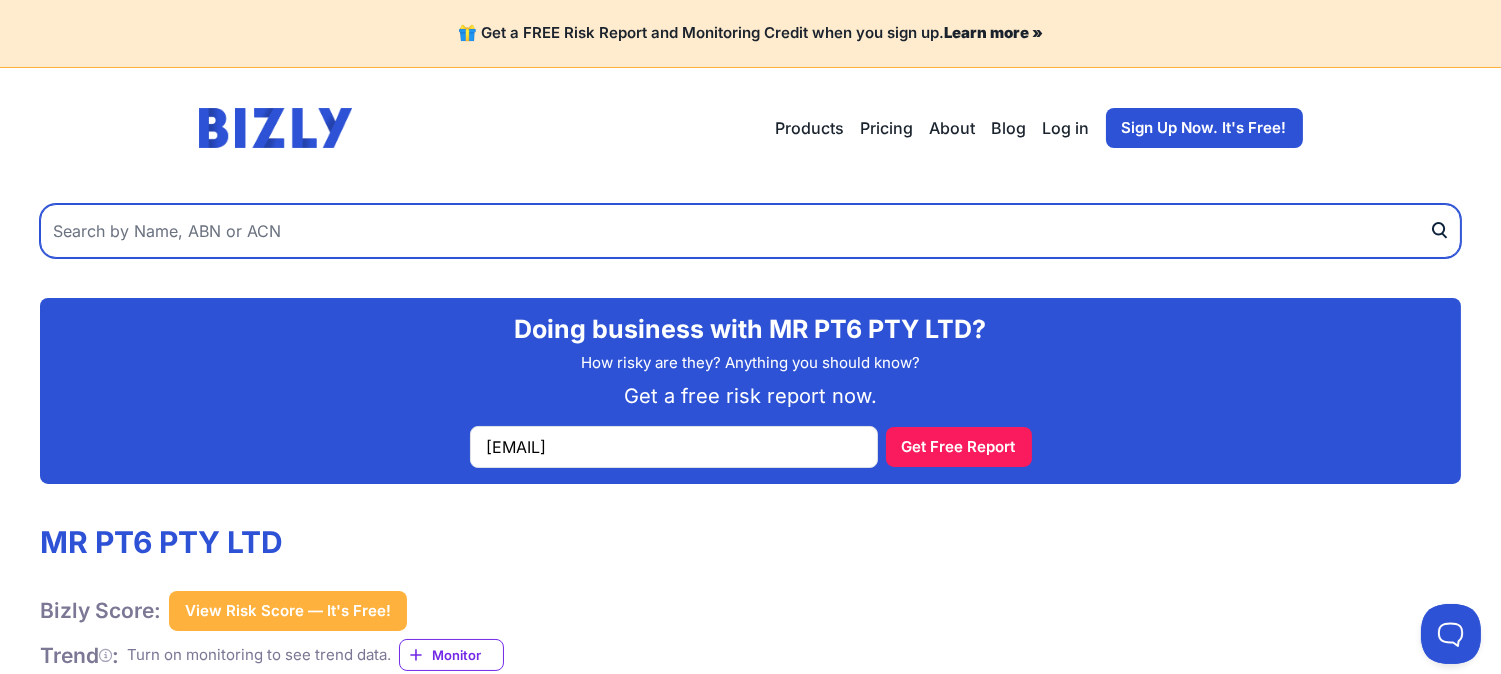 click at bounding box center (750, 231) 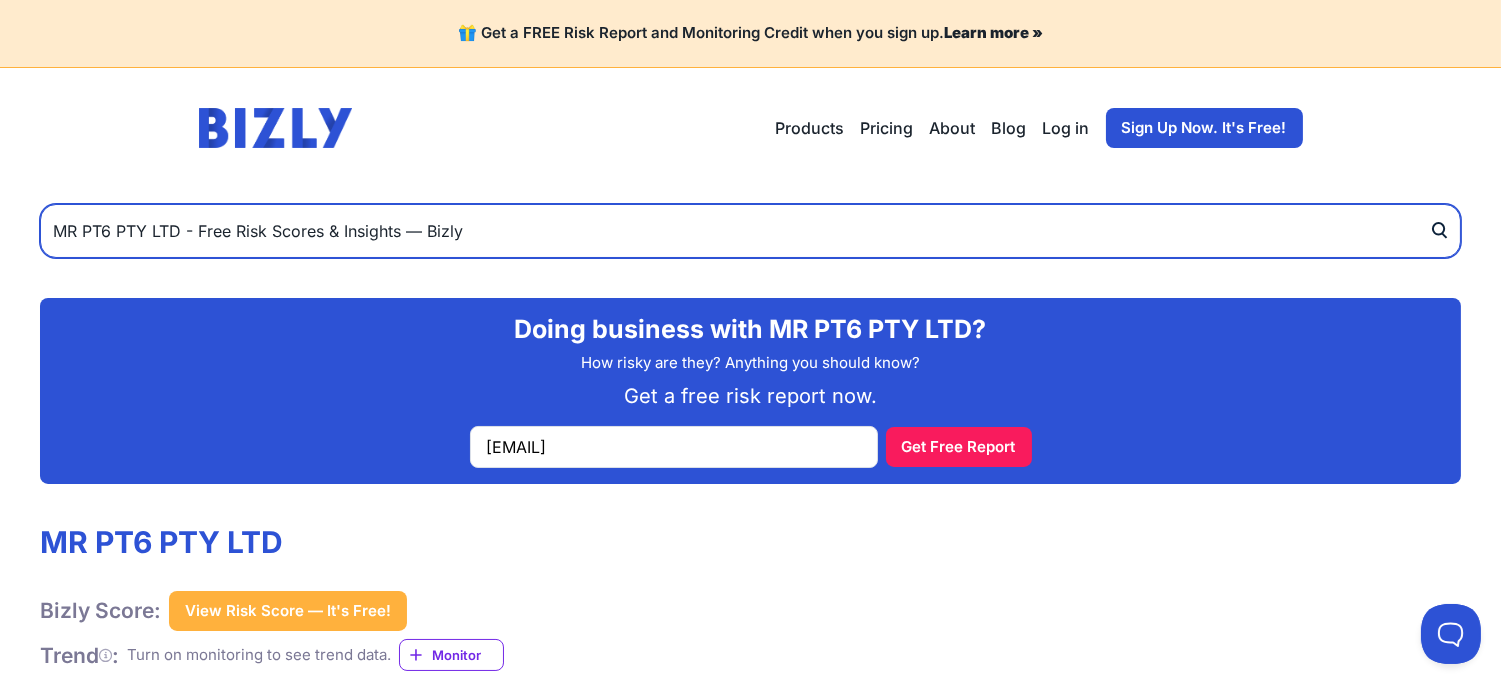 type on "zone resource services pty ltd" 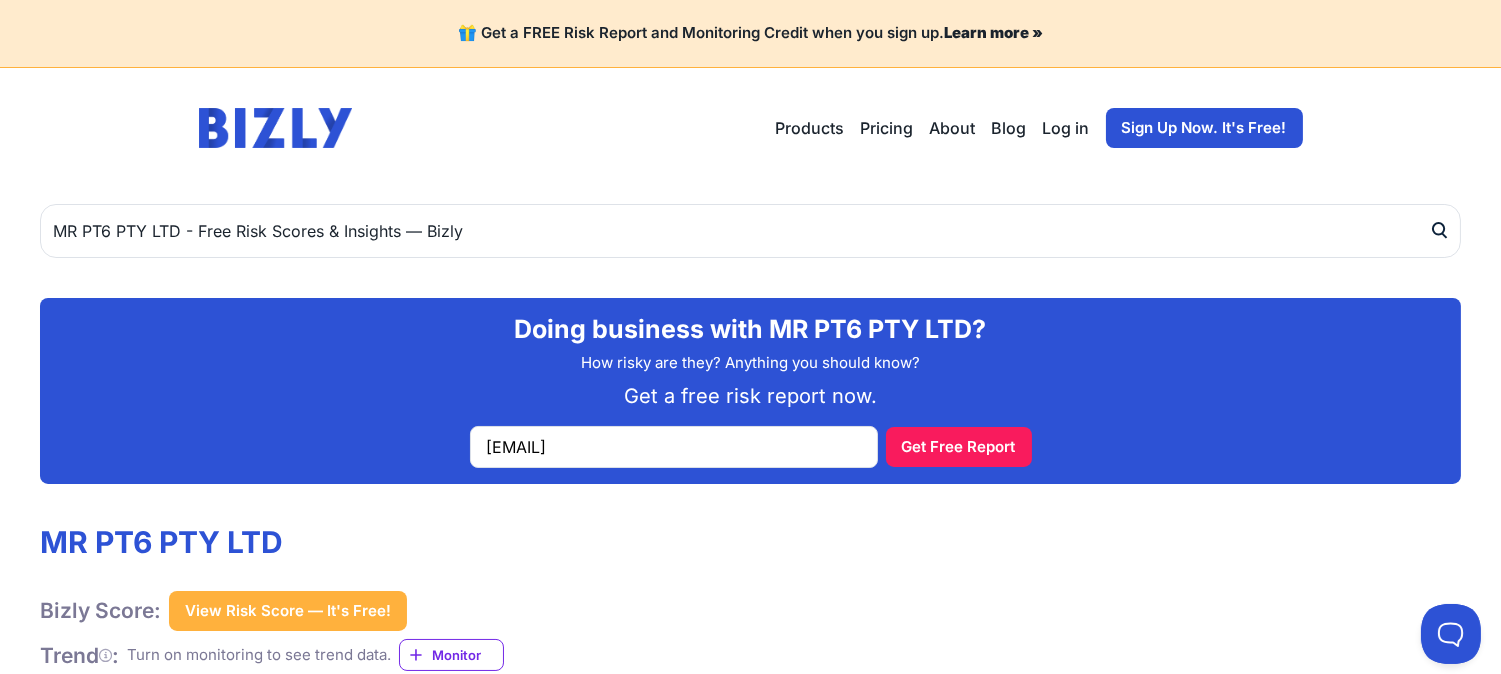 click 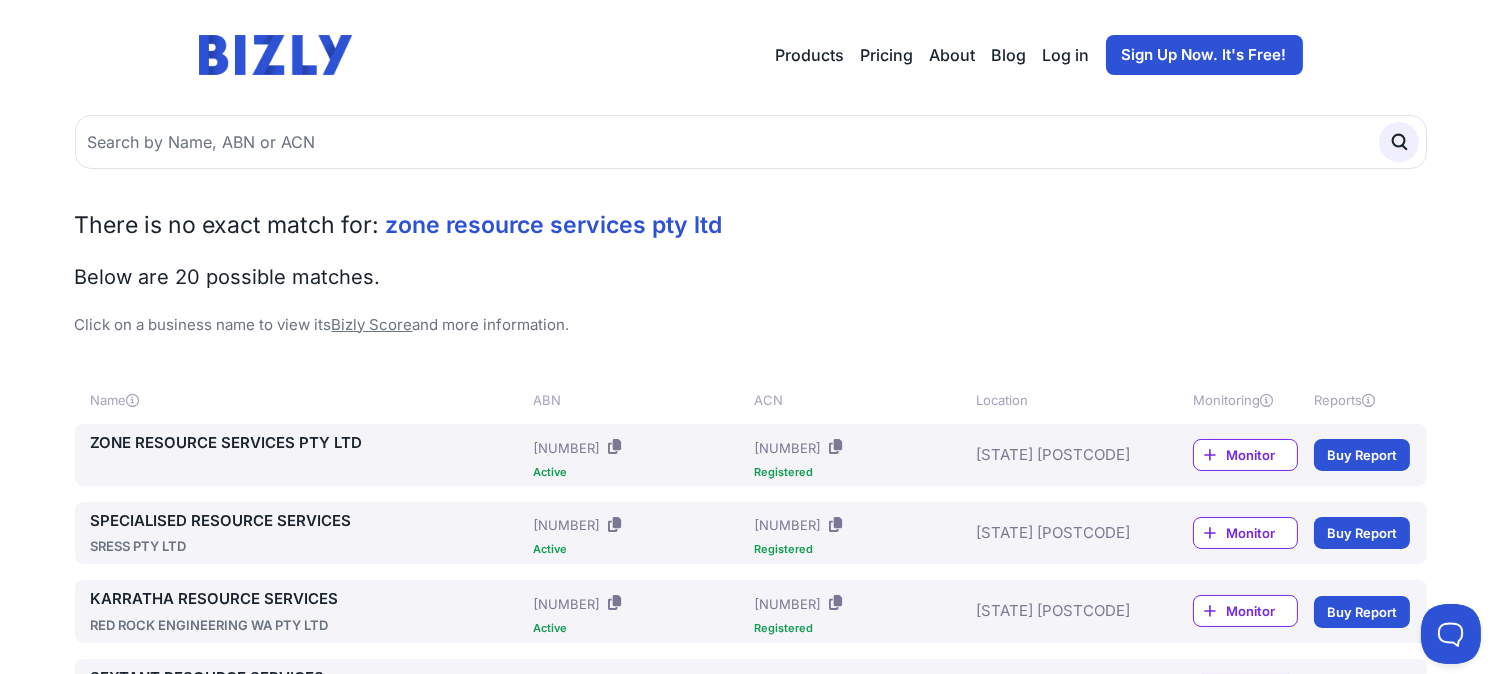 scroll, scrollTop: 222, scrollLeft: 0, axis: vertical 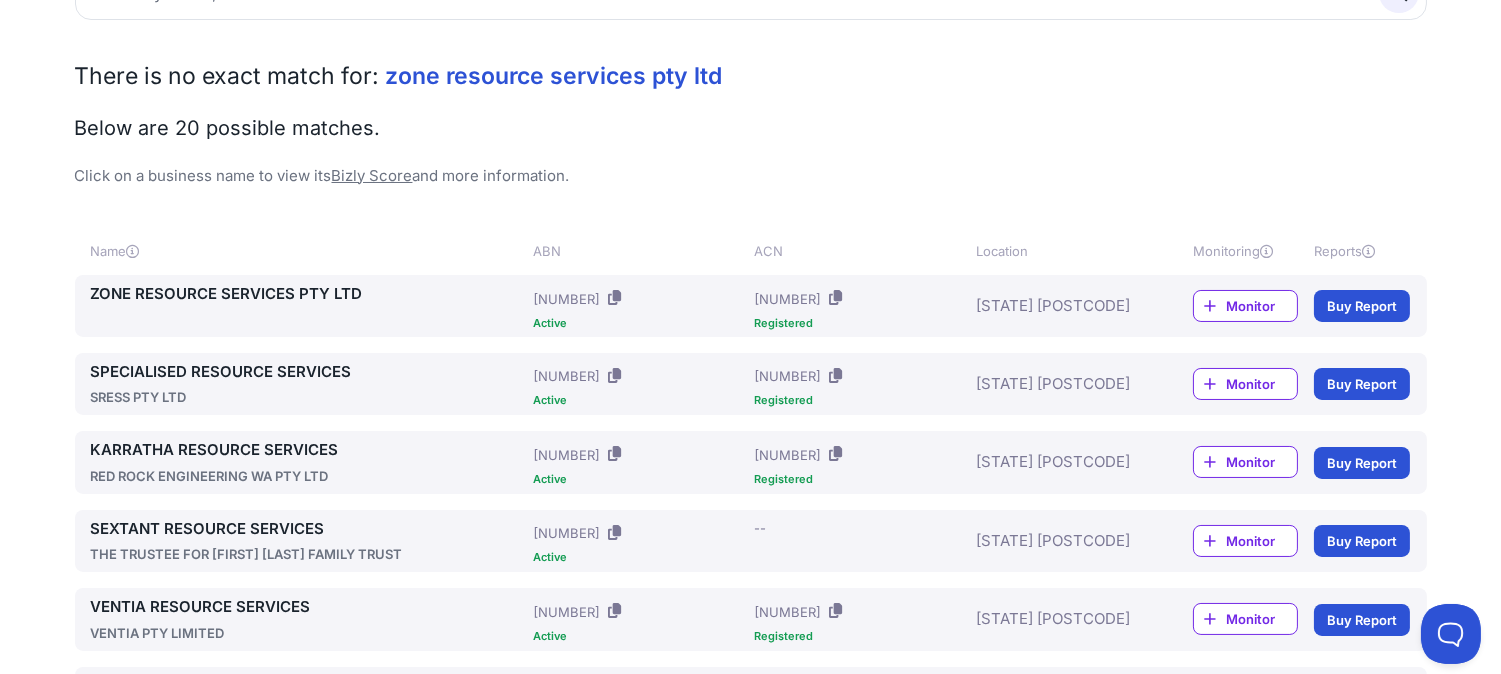 click on "Monitor" at bounding box center [1261, 306] 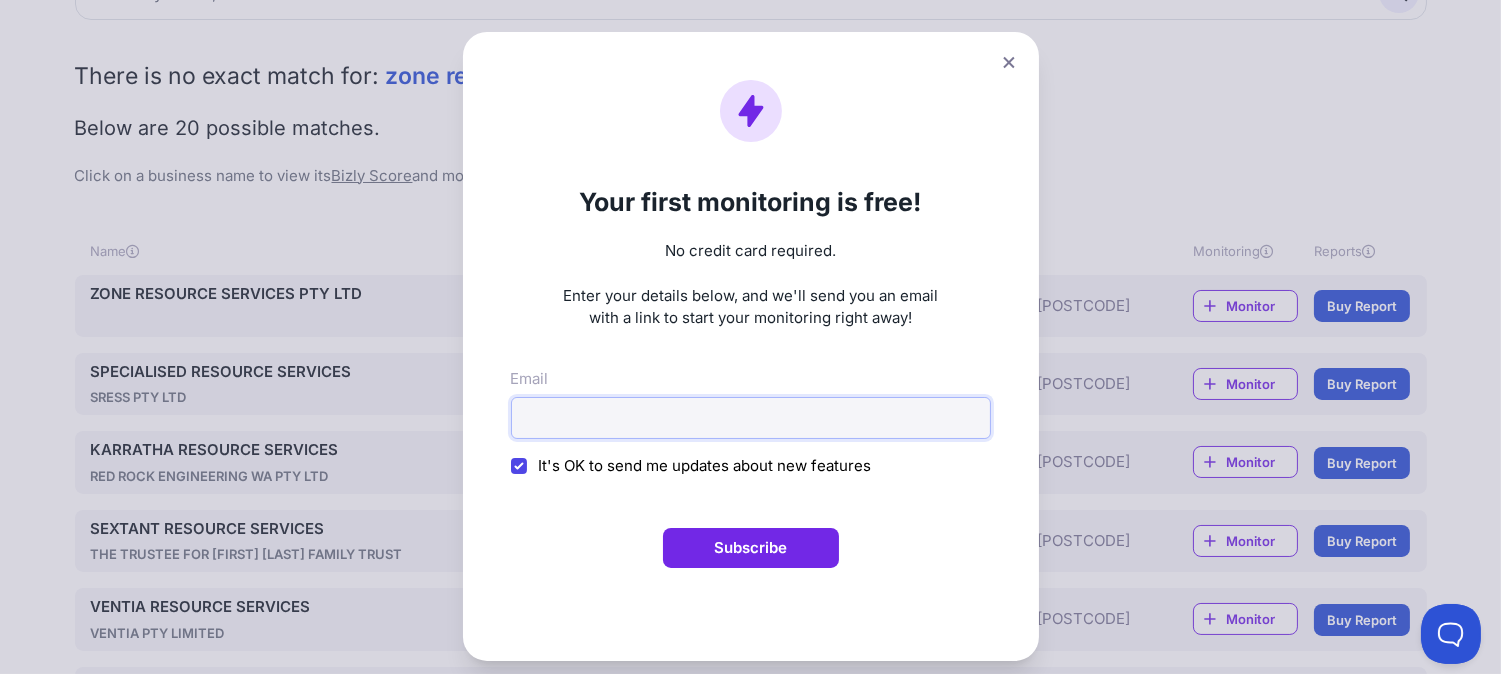 click on "Email" at bounding box center (751, 418) 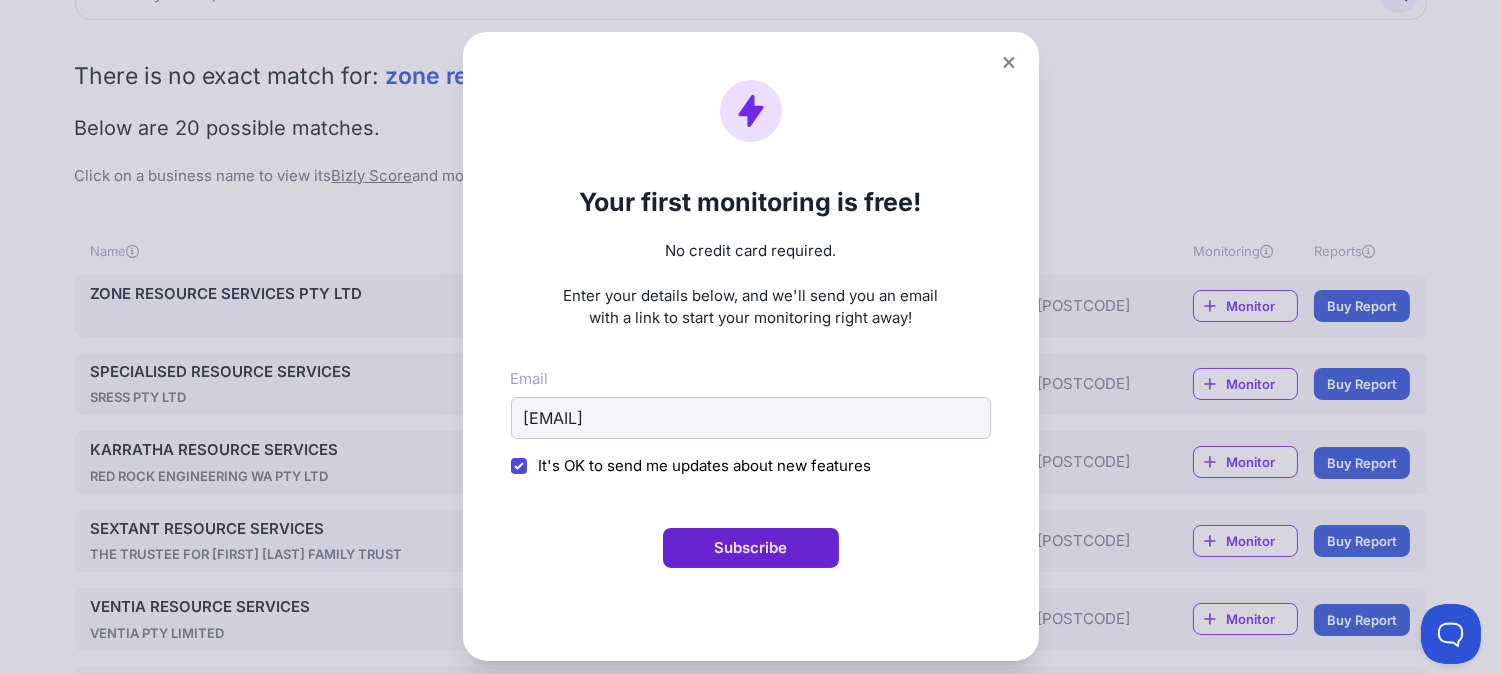 click on "Subscribe" at bounding box center (751, 548) 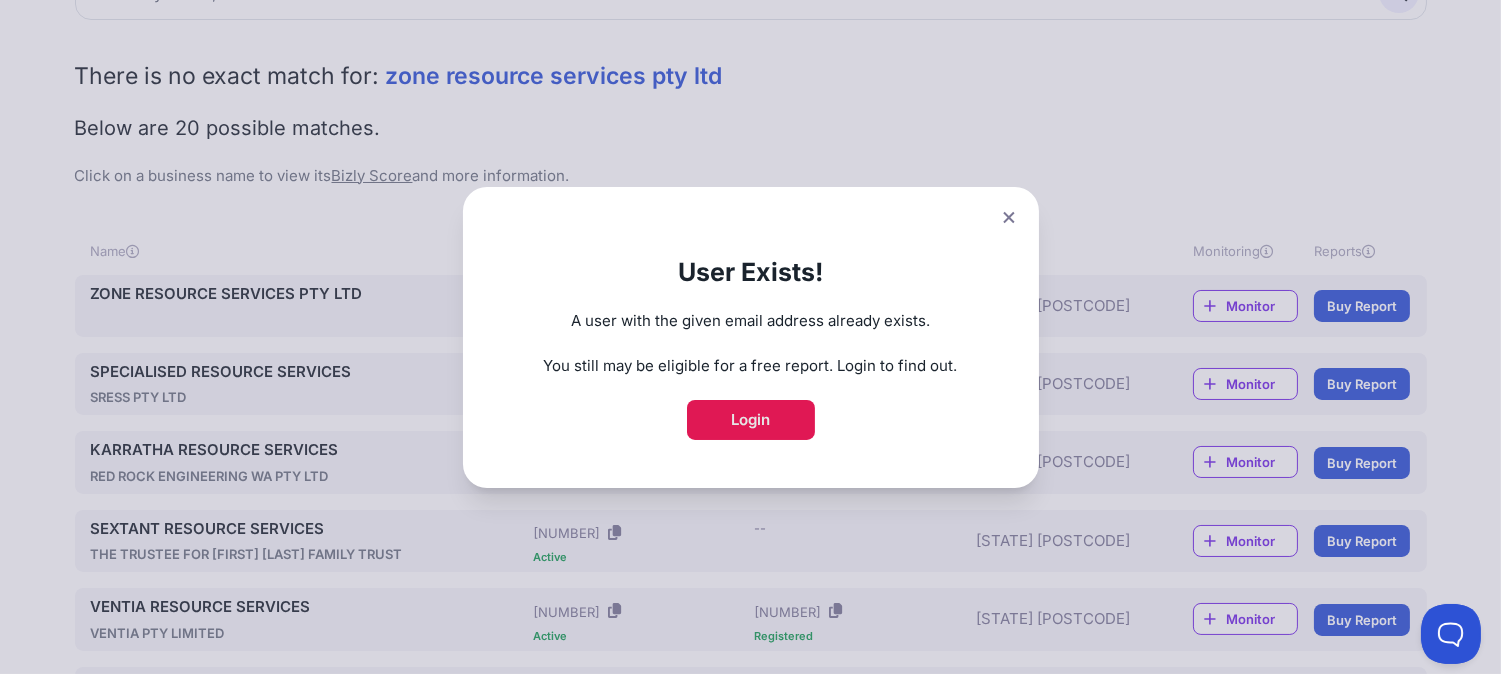 click on "Login" at bounding box center (751, 420) 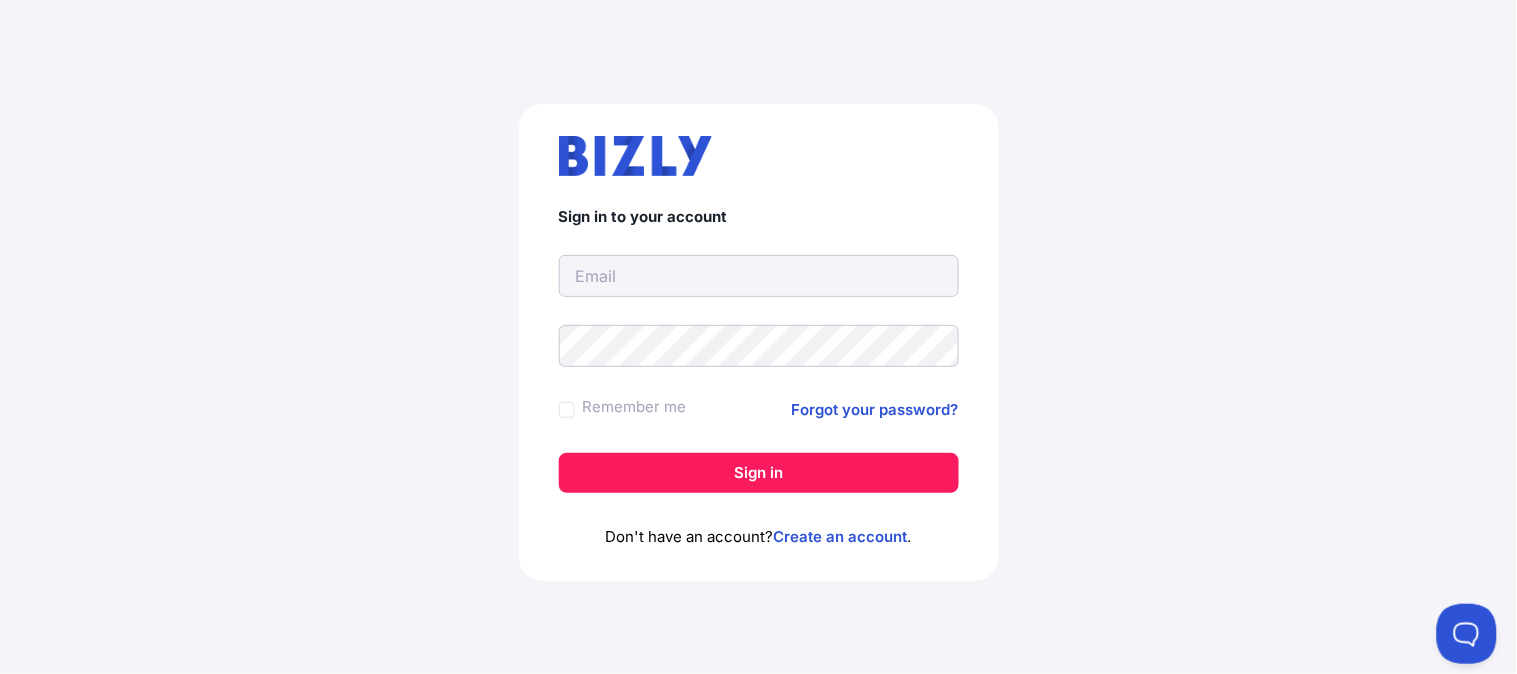 scroll, scrollTop: 0, scrollLeft: 0, axis: both 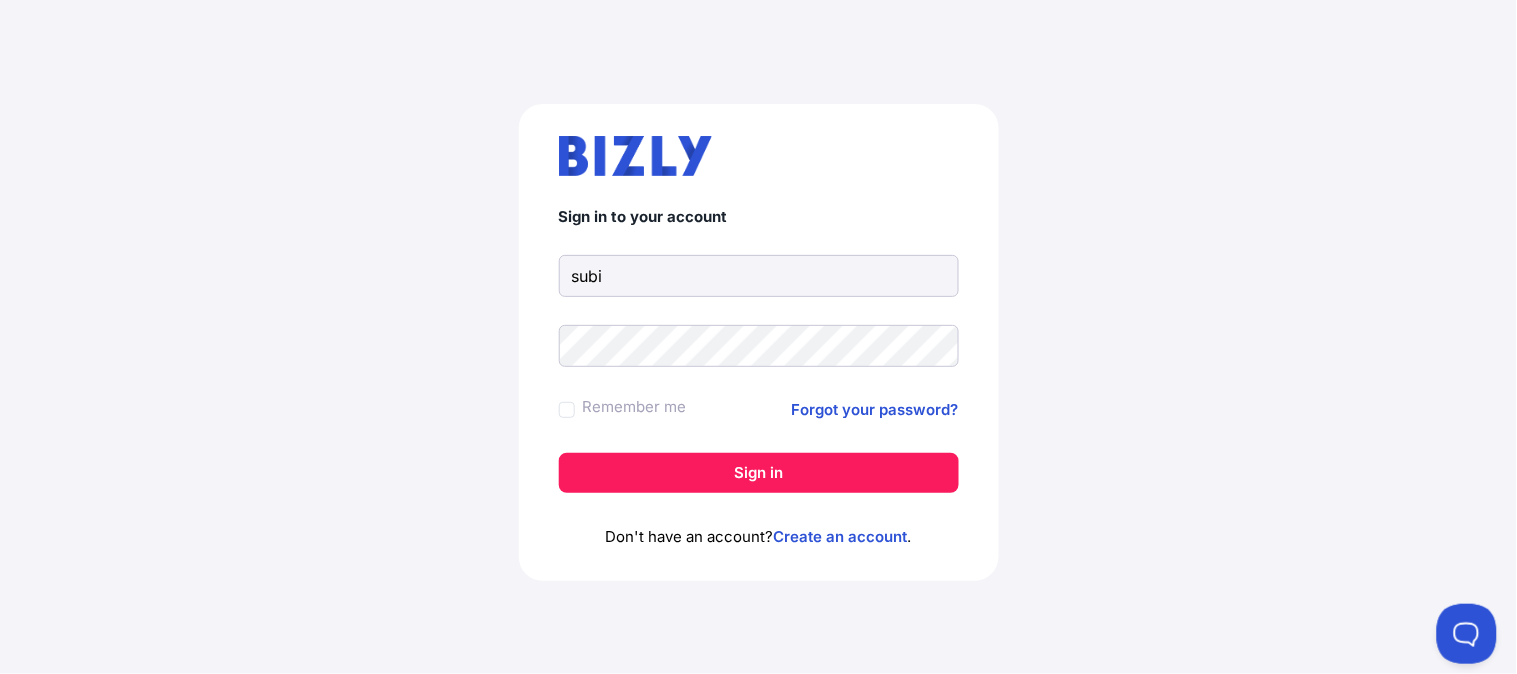 type on "subi@example.com" 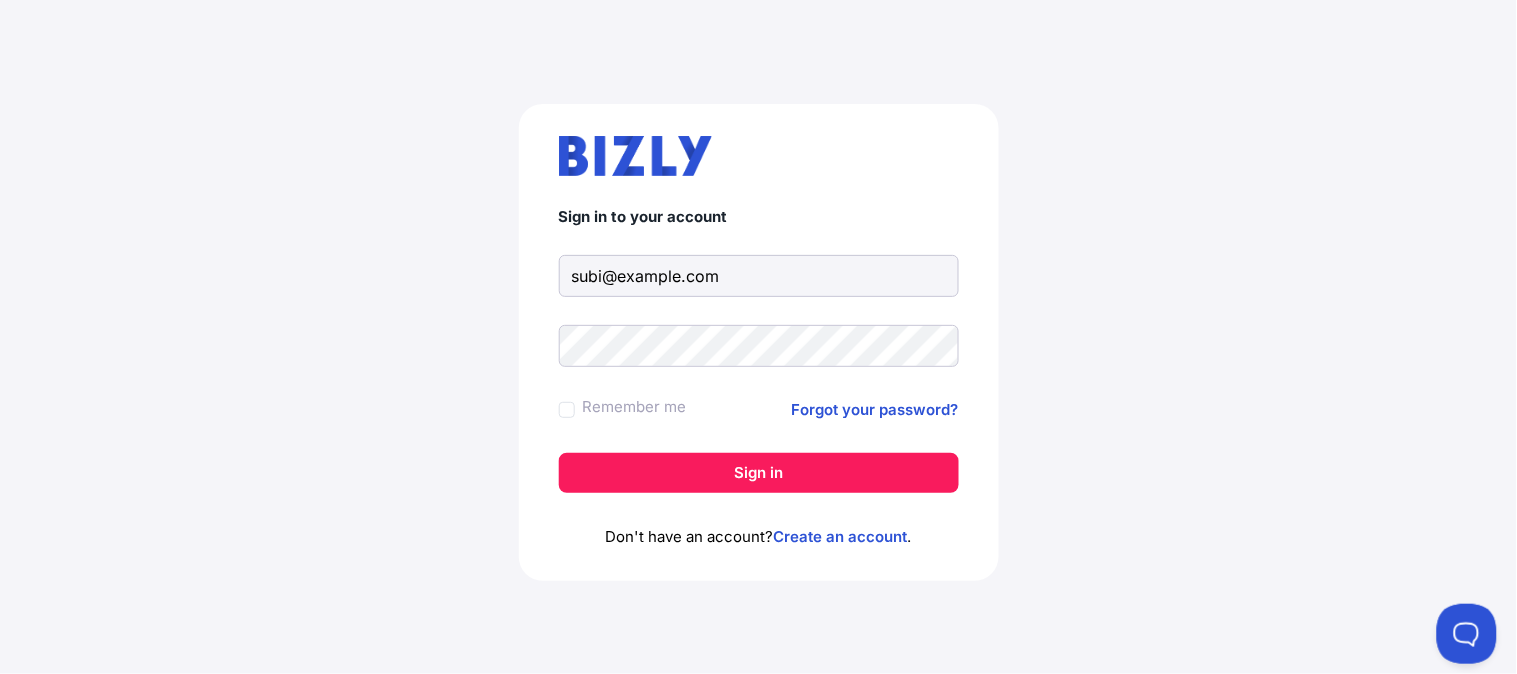 click on "Sign in to your account
subi@example.com
Remember me
Forgot your password?
Sign in" at bounding box center [759, 350] 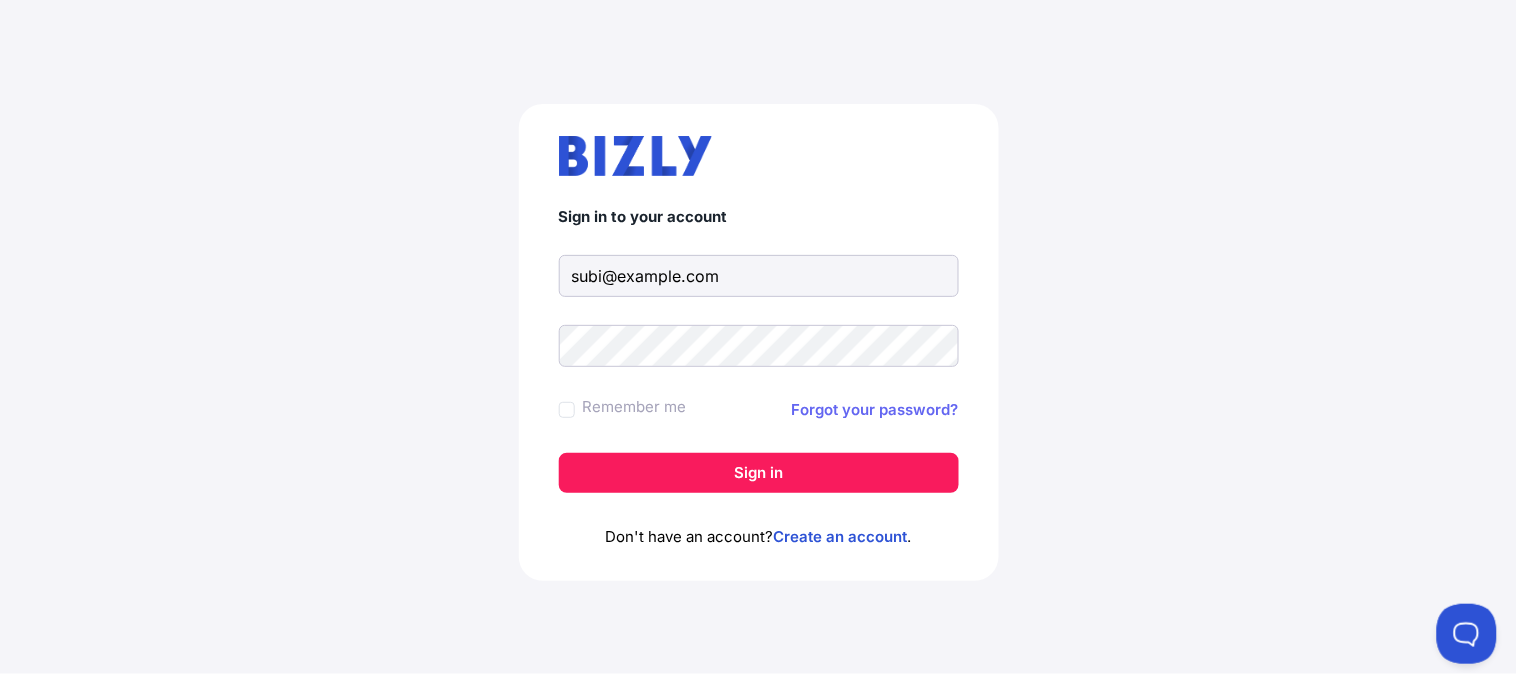 click on "Forgot your password?" at bounding box center [875, 410] 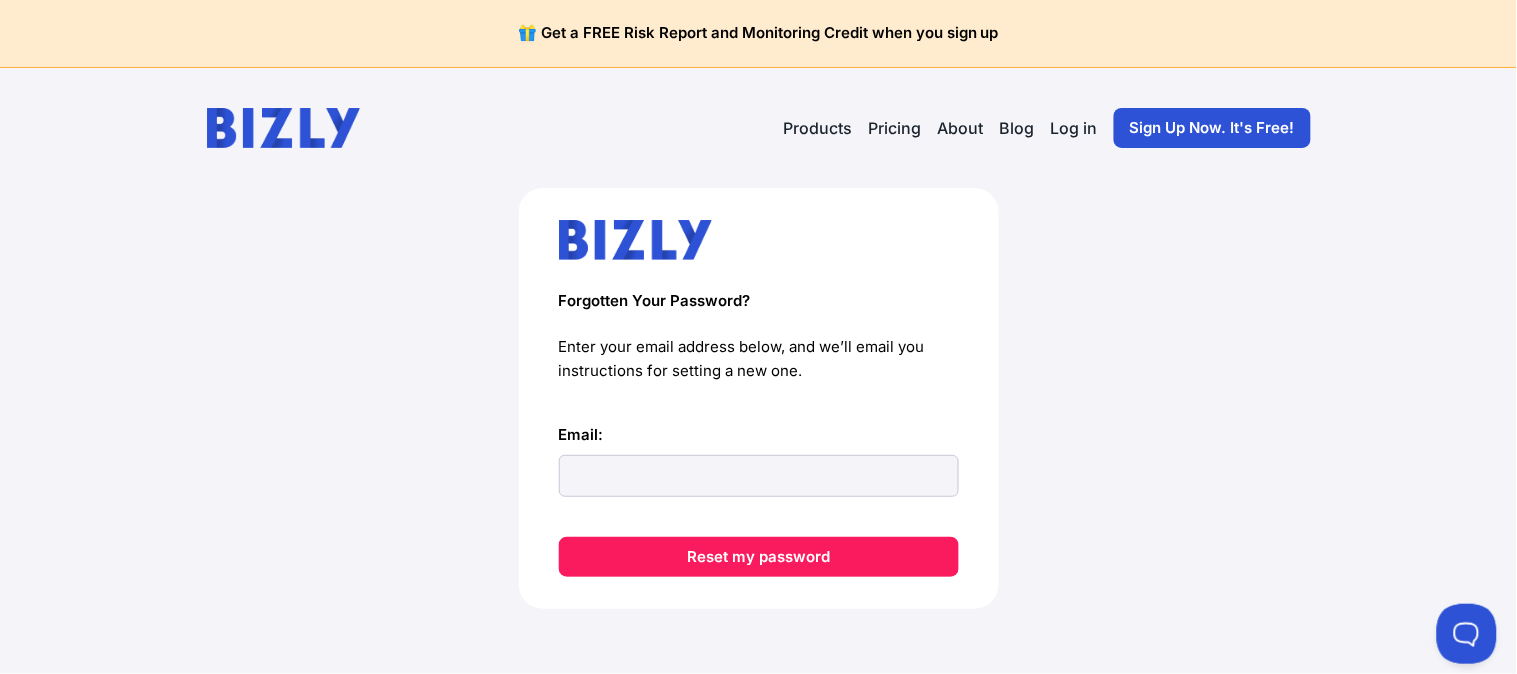 scroll, scrollTop: 0, scrollLeft: 0, axis: both 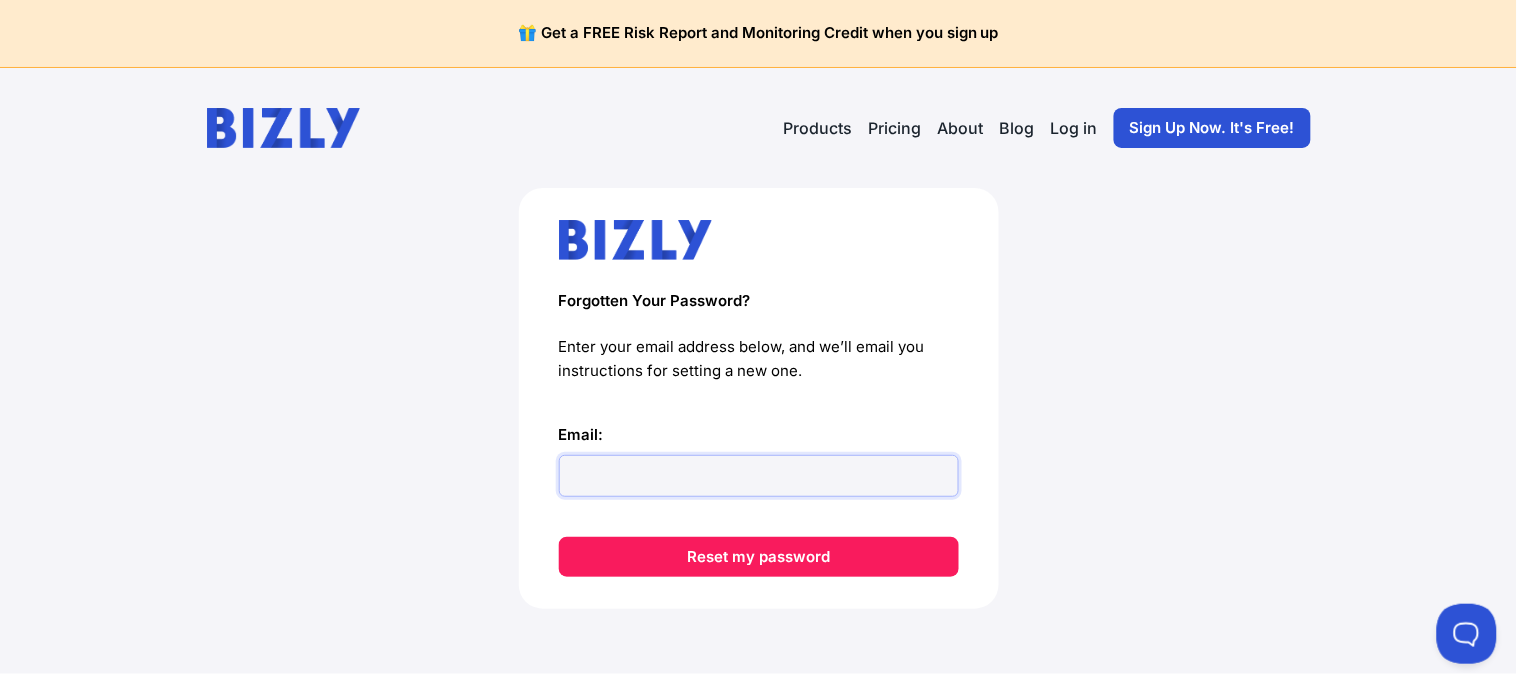 click on "Email:" at bounding box center (759, 476) 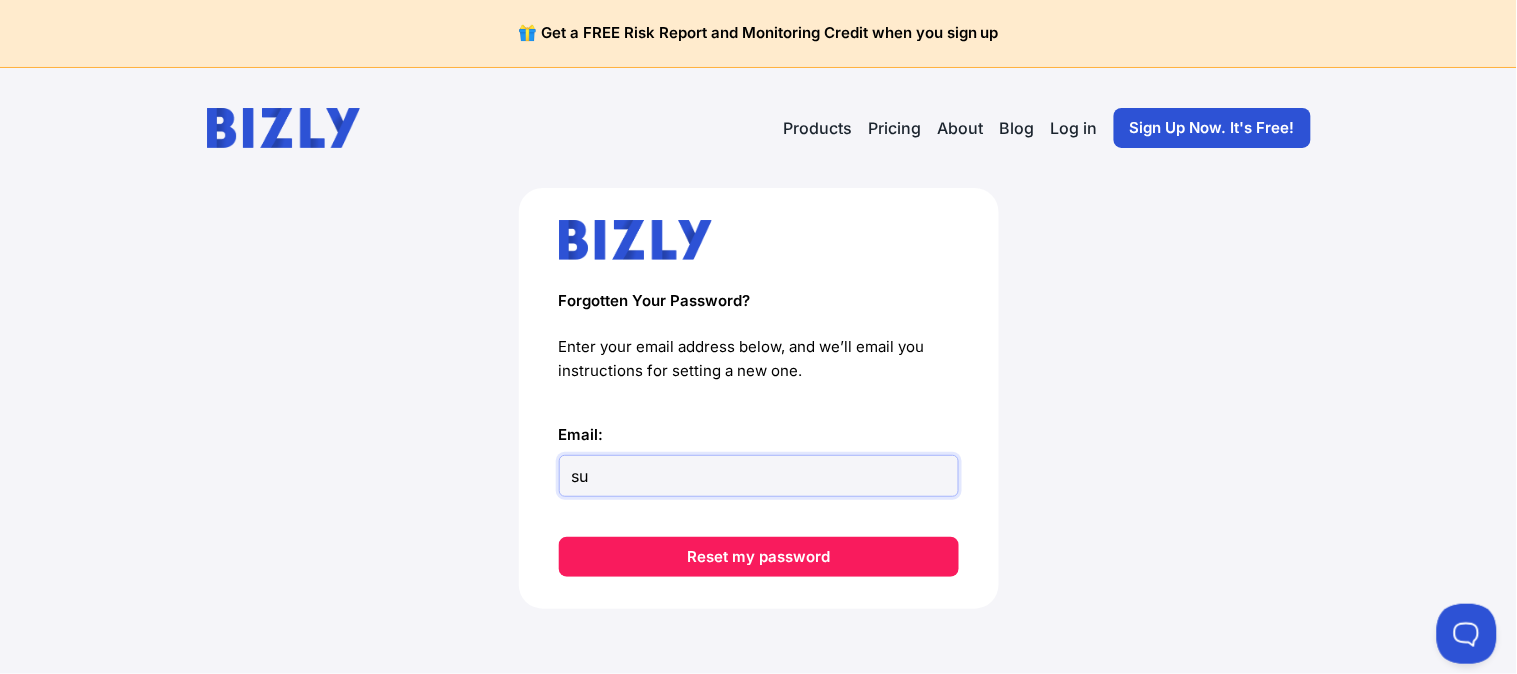 type on "[EMAIL]" 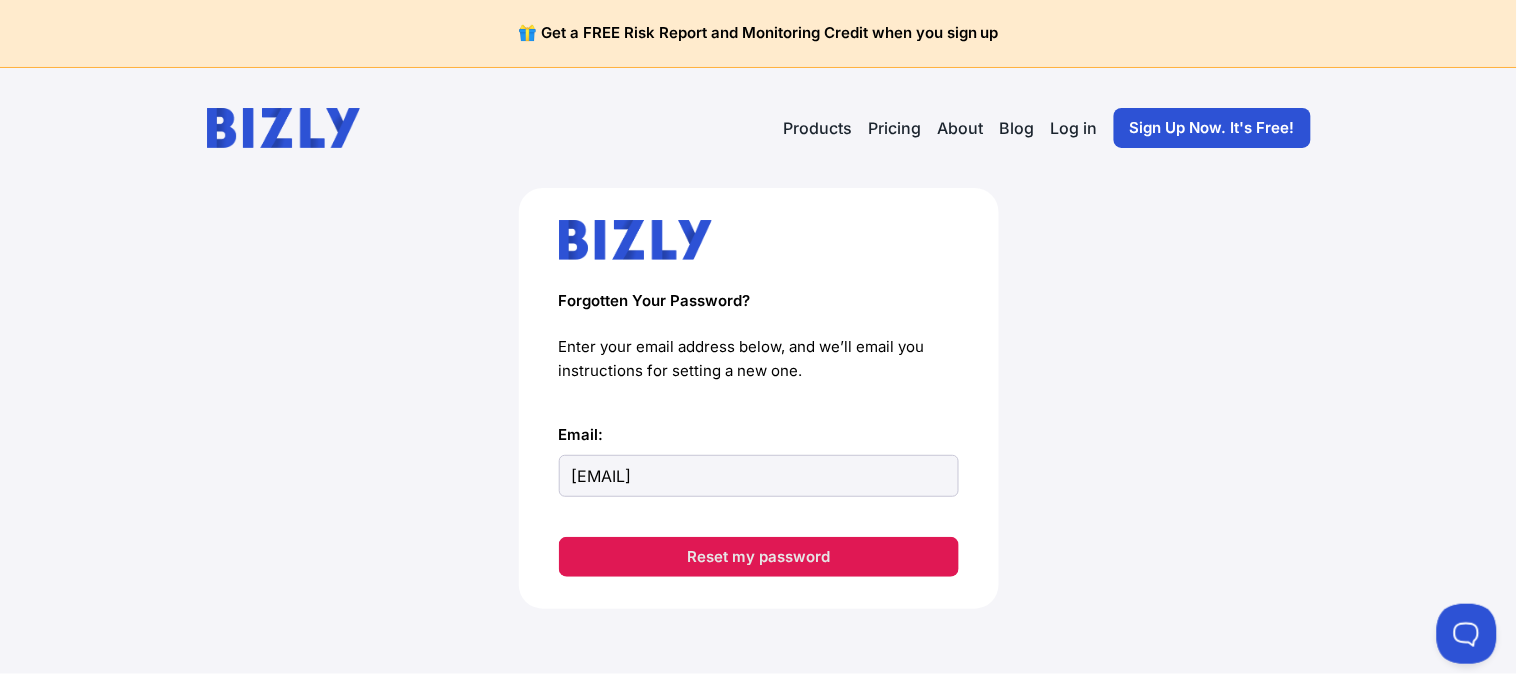 click on "Reset my password" at bounding box center (759, 557) 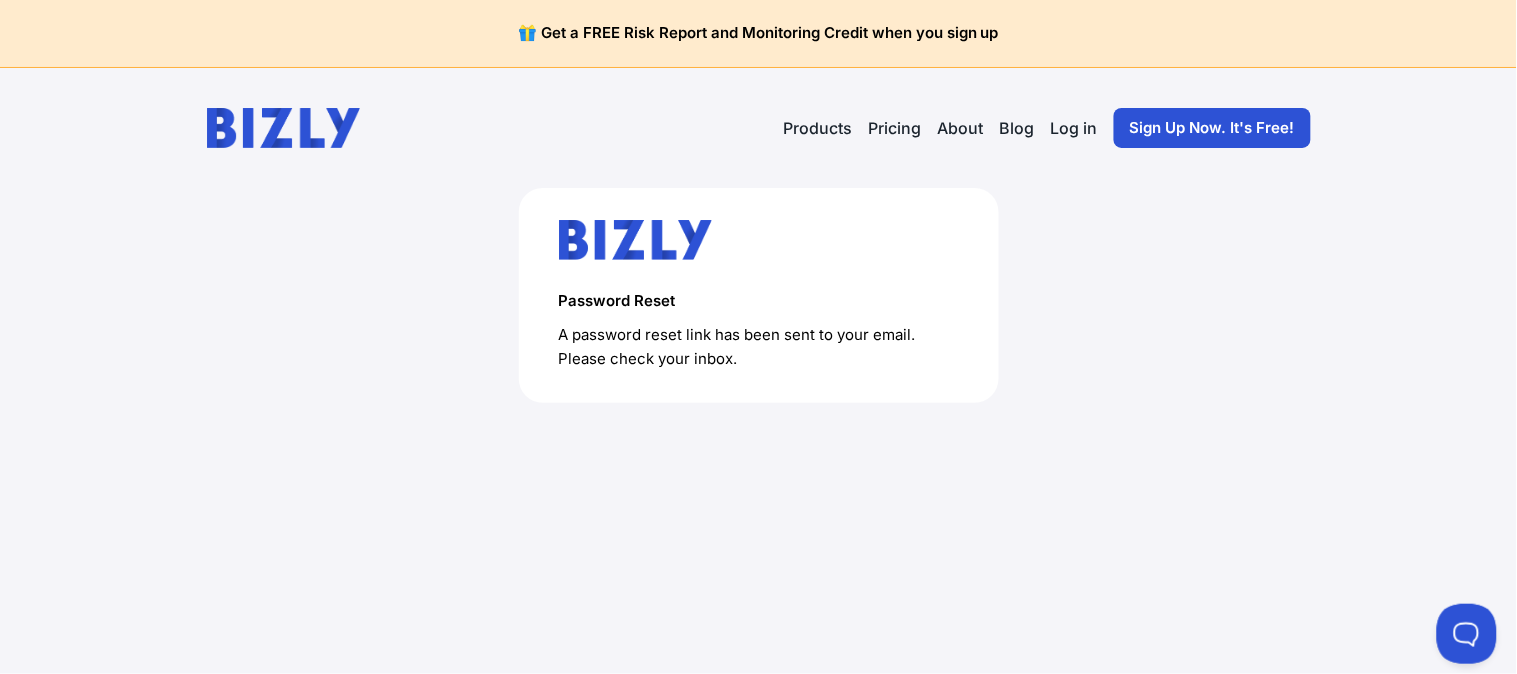 scroll, scrollTop: 0, scrollLeft: 0, axis: both 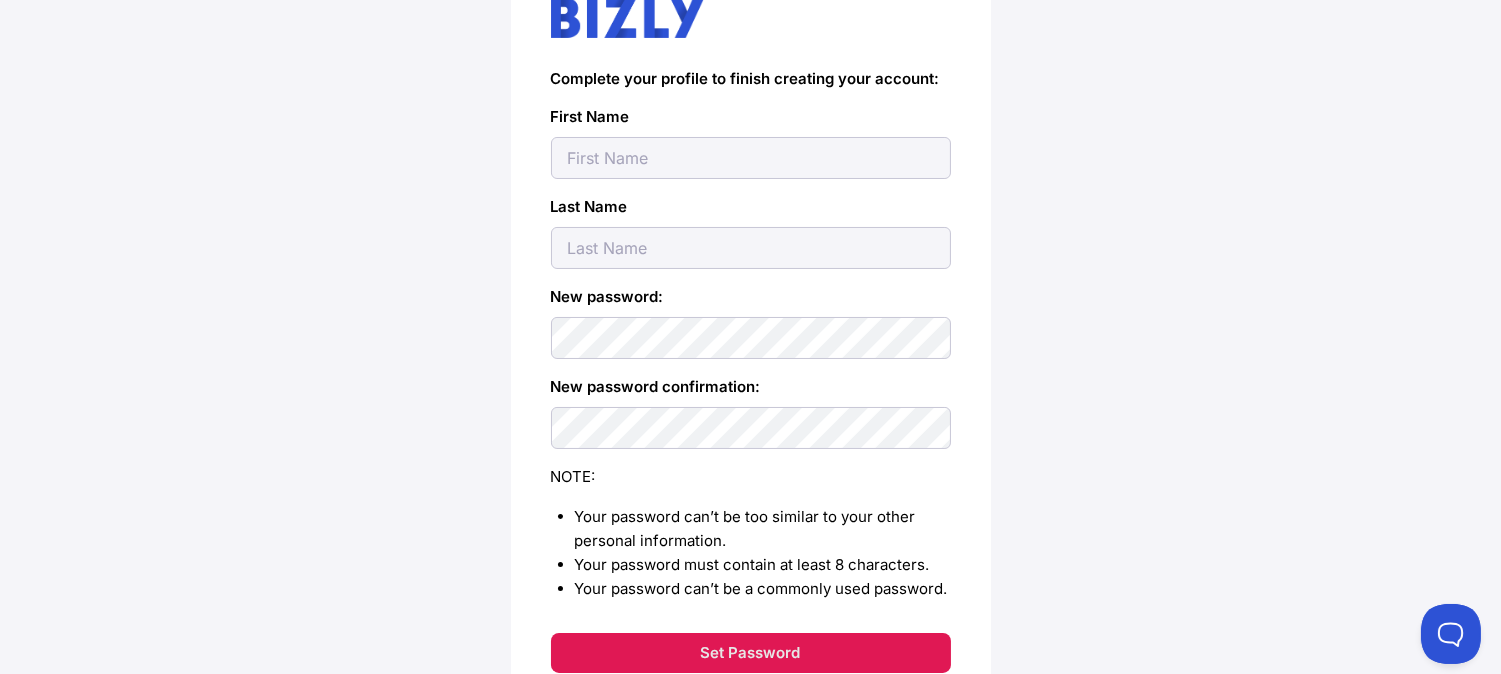 type on "S" 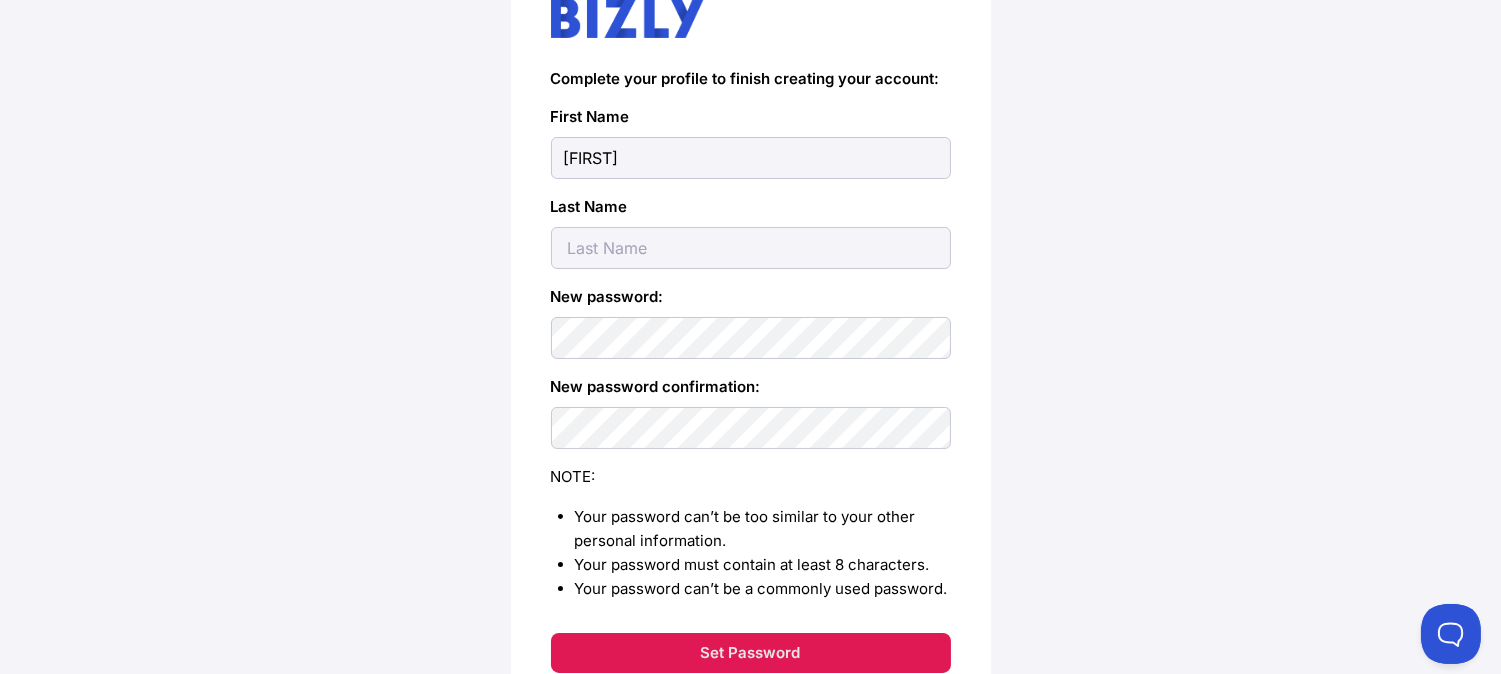 type on "[FIRST]" 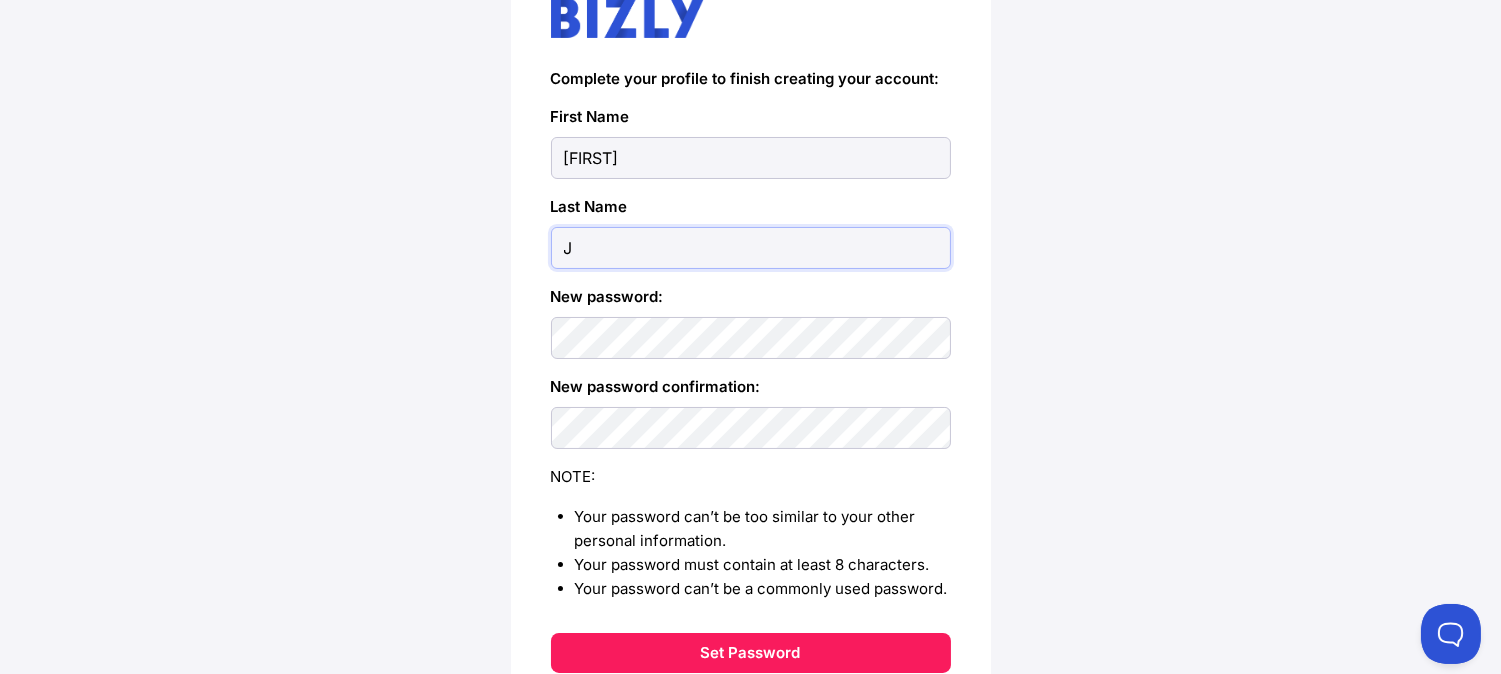 type on "[LAST]" 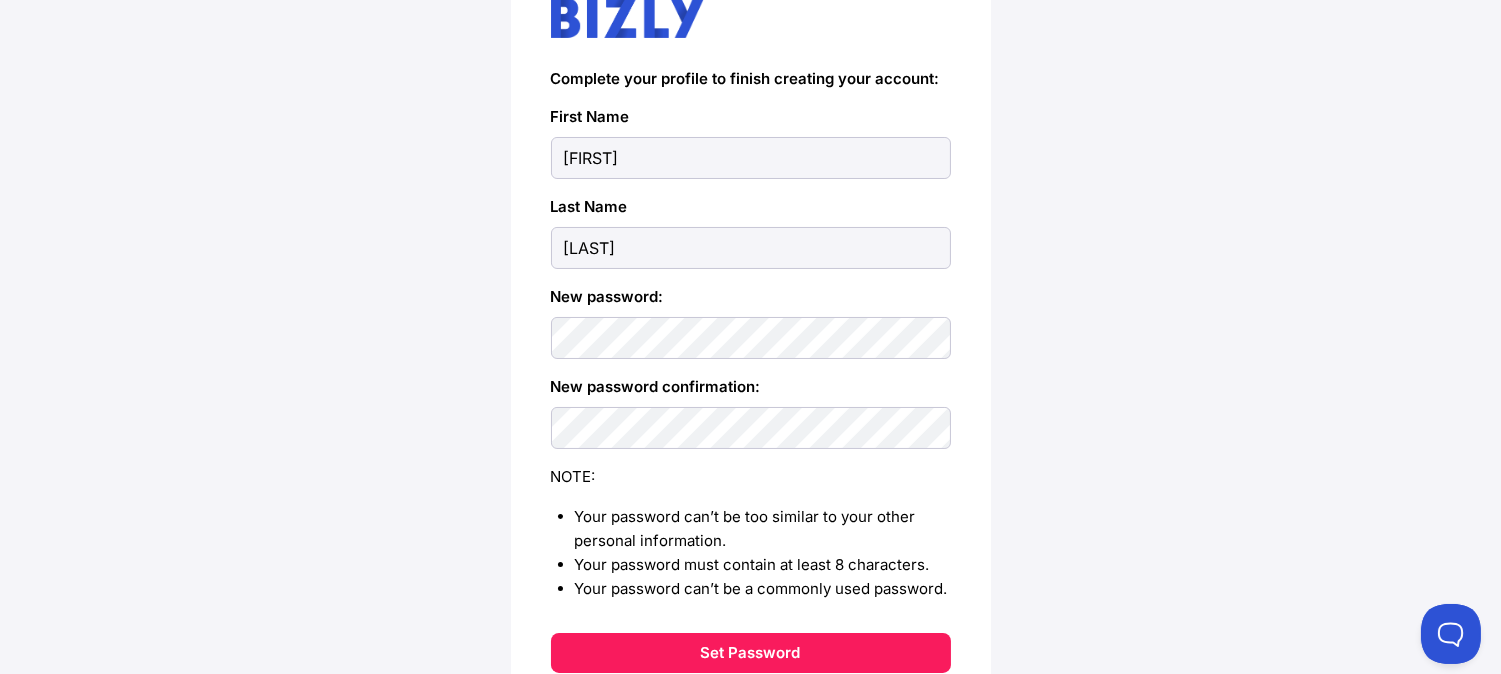click on "New password confirmation:" at bounding box center [751, 412] 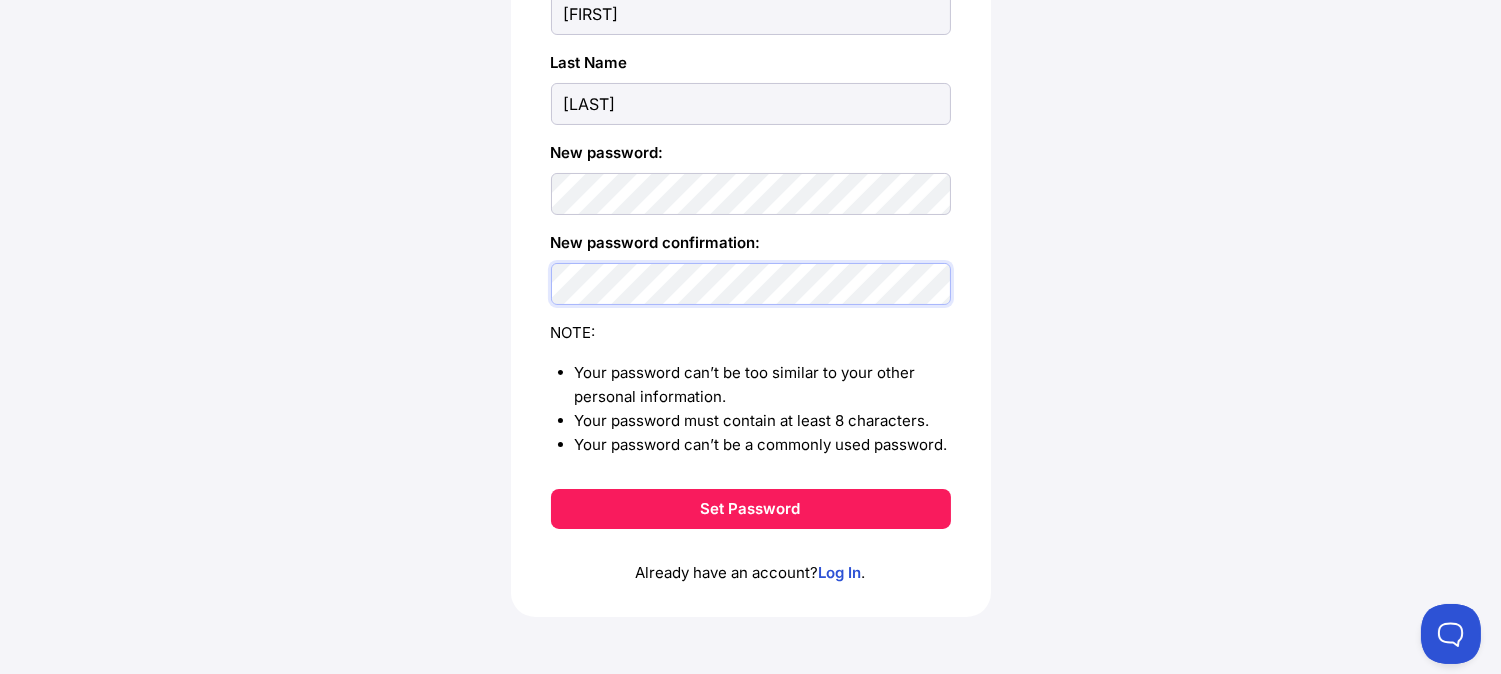scroll, scrollTop: 372, scrollLeft: 0, axis: vertical 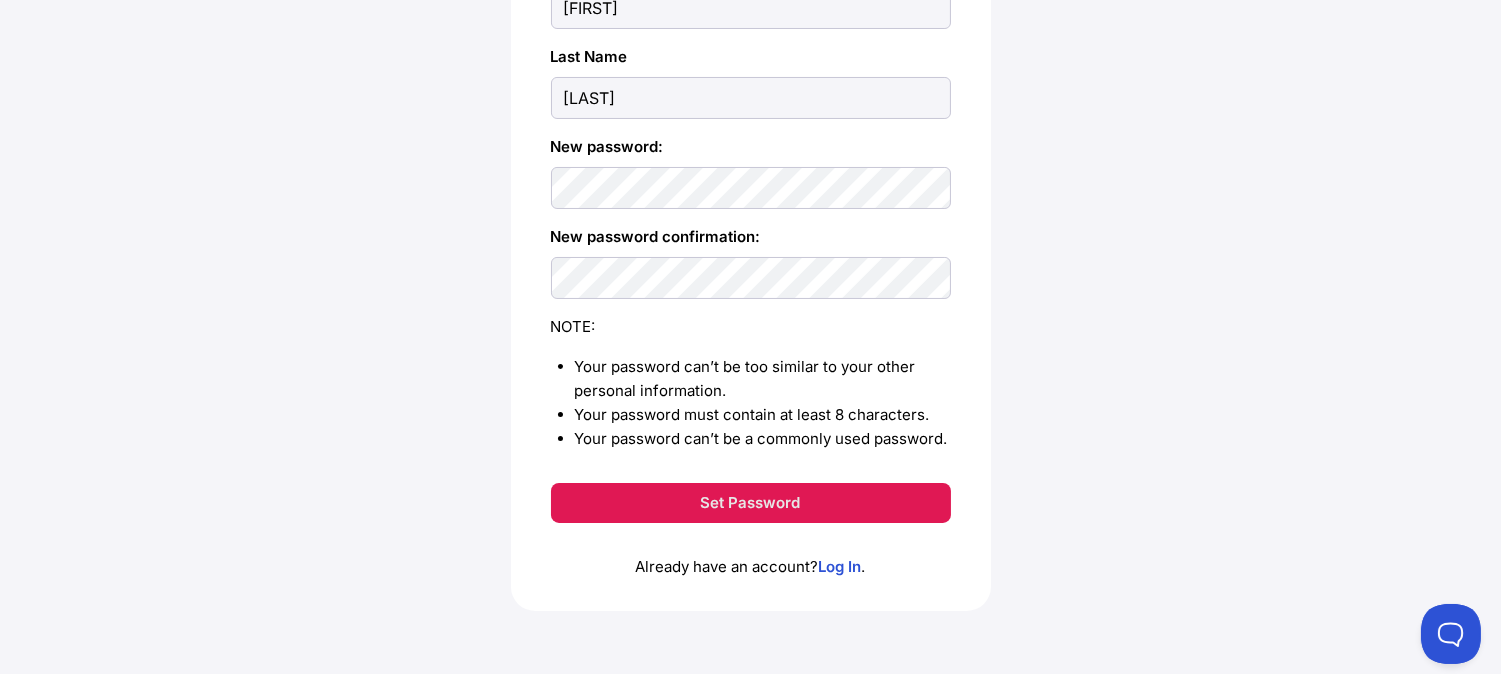 click on "Set Password" at bounding box center (751, 503) 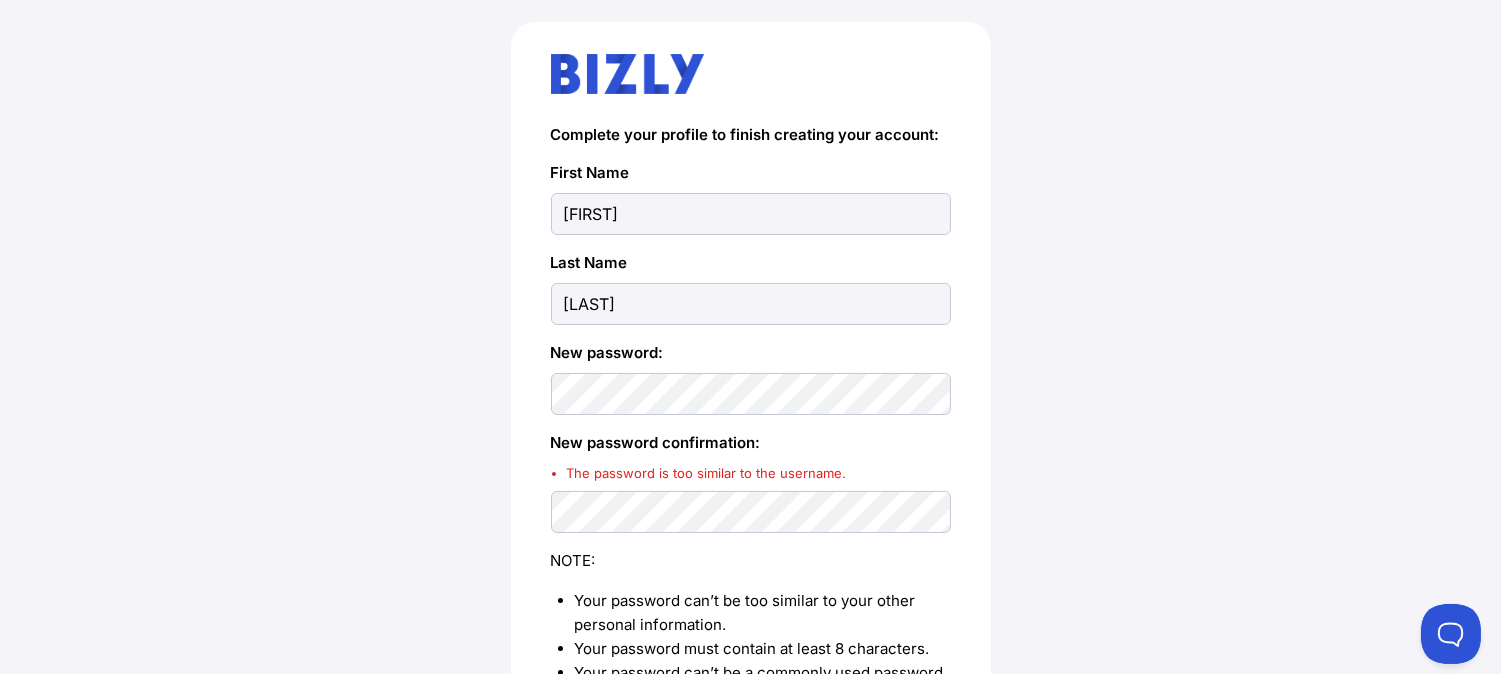 scroll, scrollTop: 222, scrollLeft: 0, axis: vertical 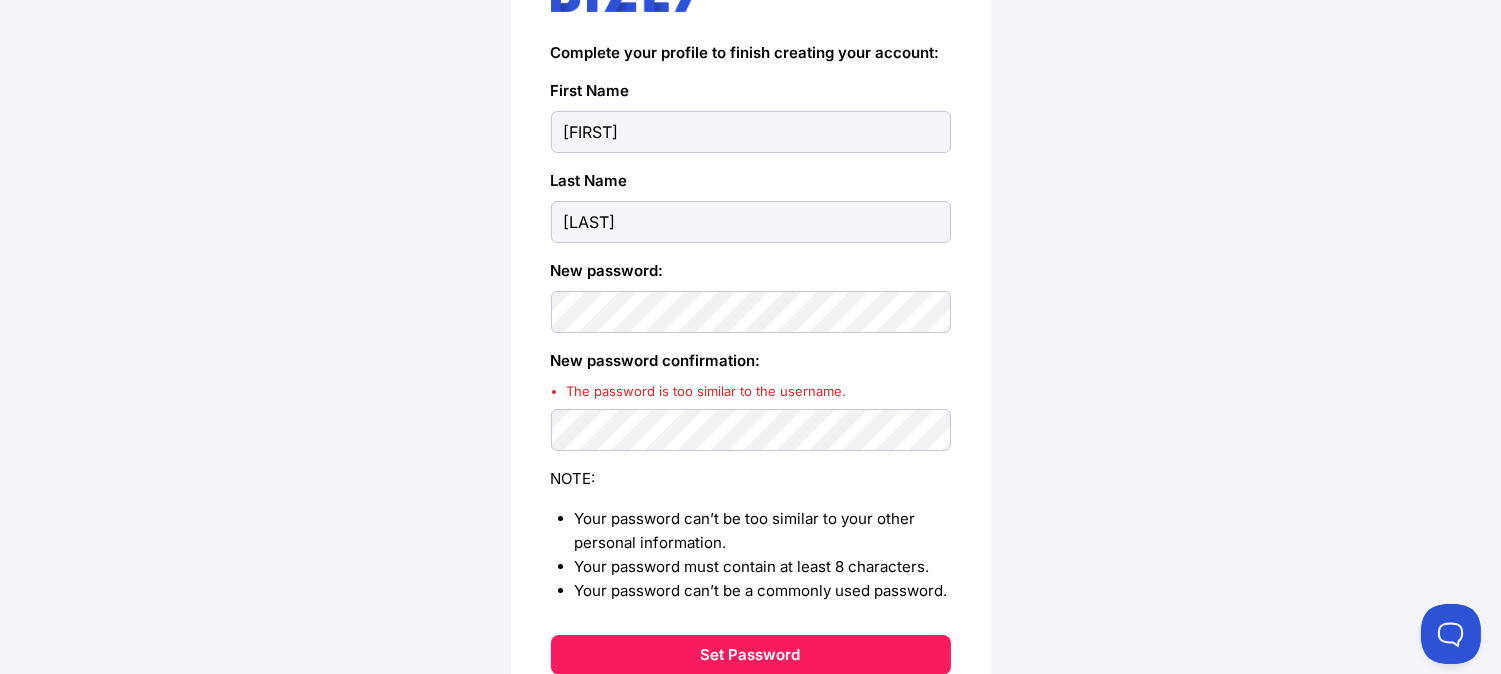 type 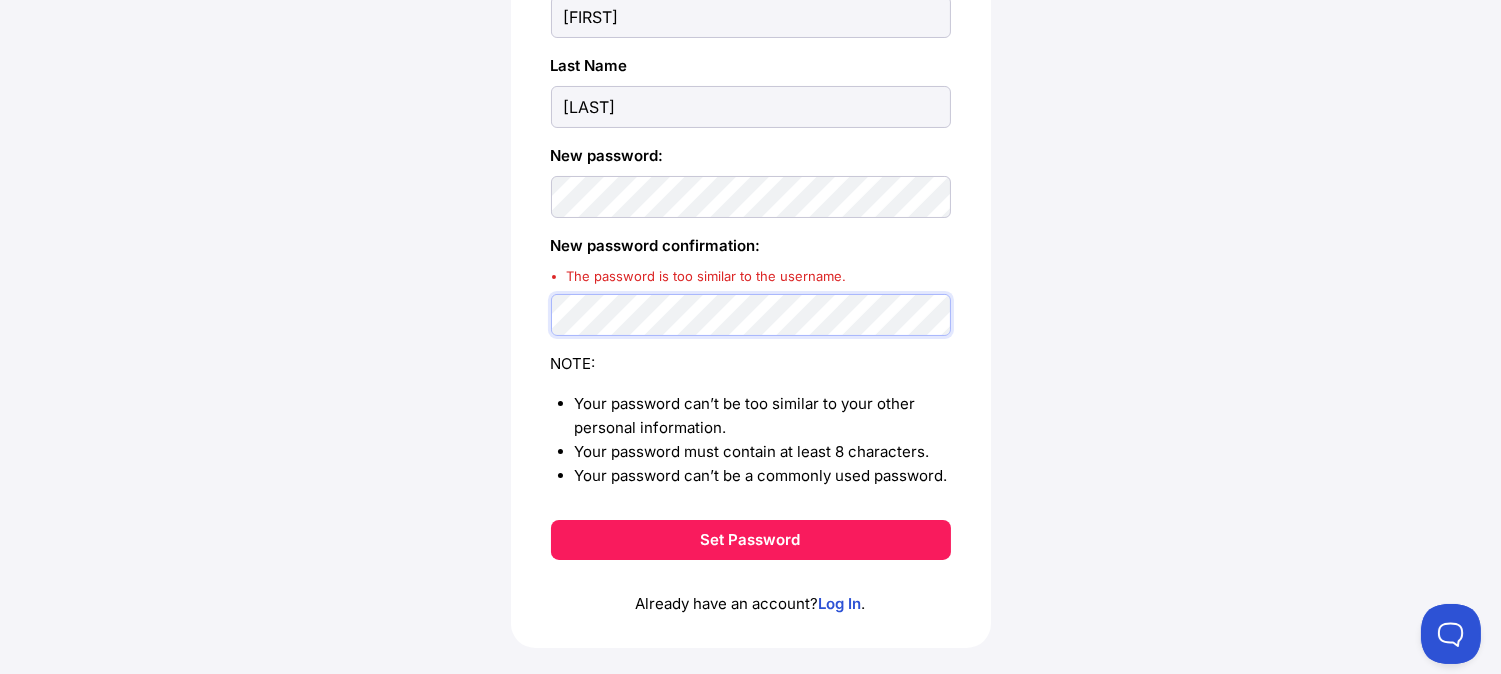 scroll, scrollTop: 401, scrollLeft: 0, axis: vertical 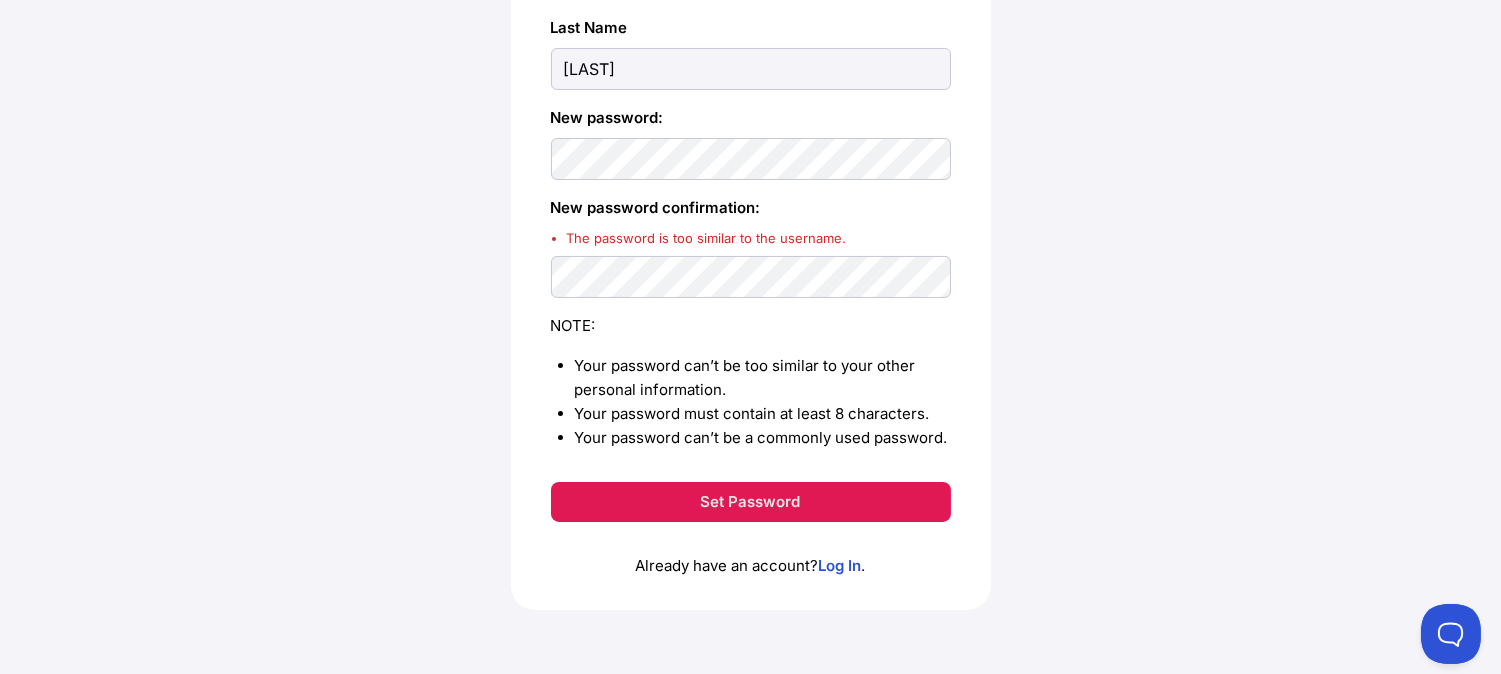 click on "Set Password" at bounding box center (751, 502) 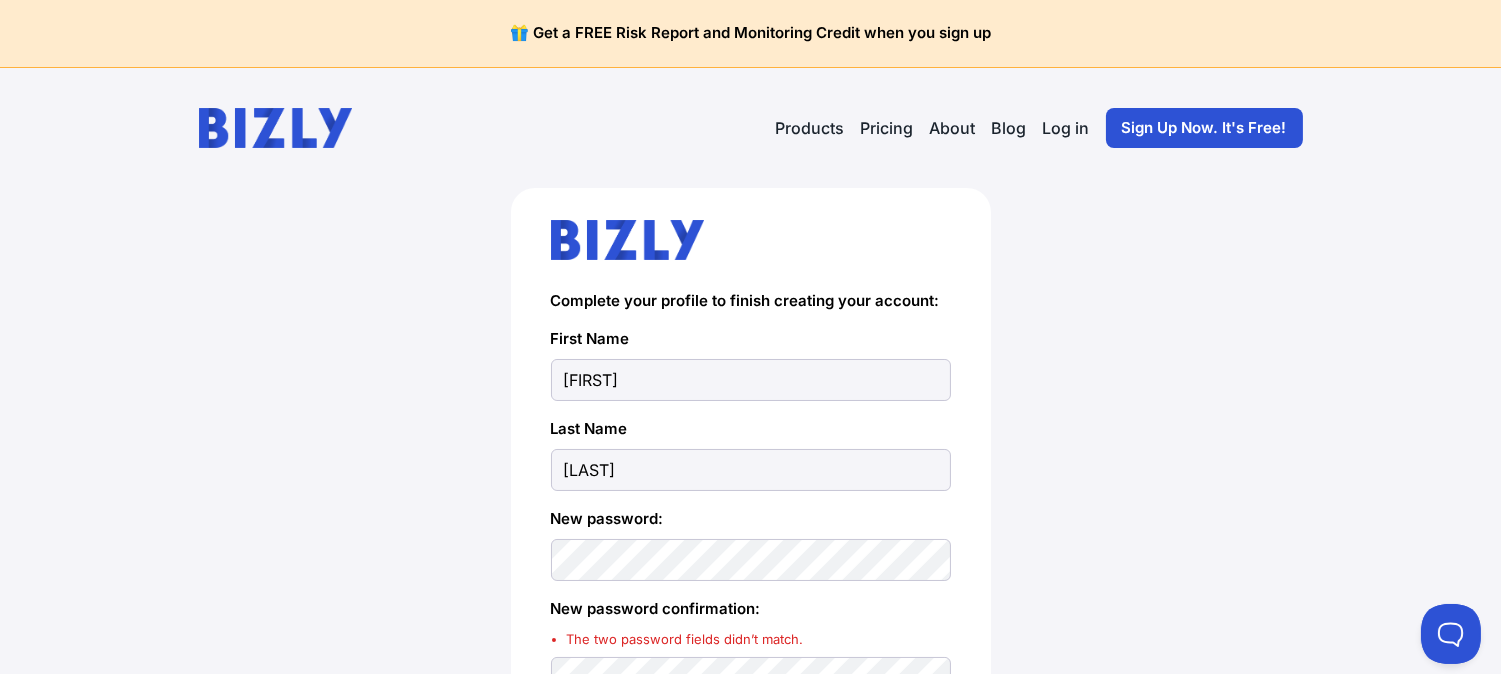 scroll, scrollTop: 0, scrollLeft: 0, axis: both 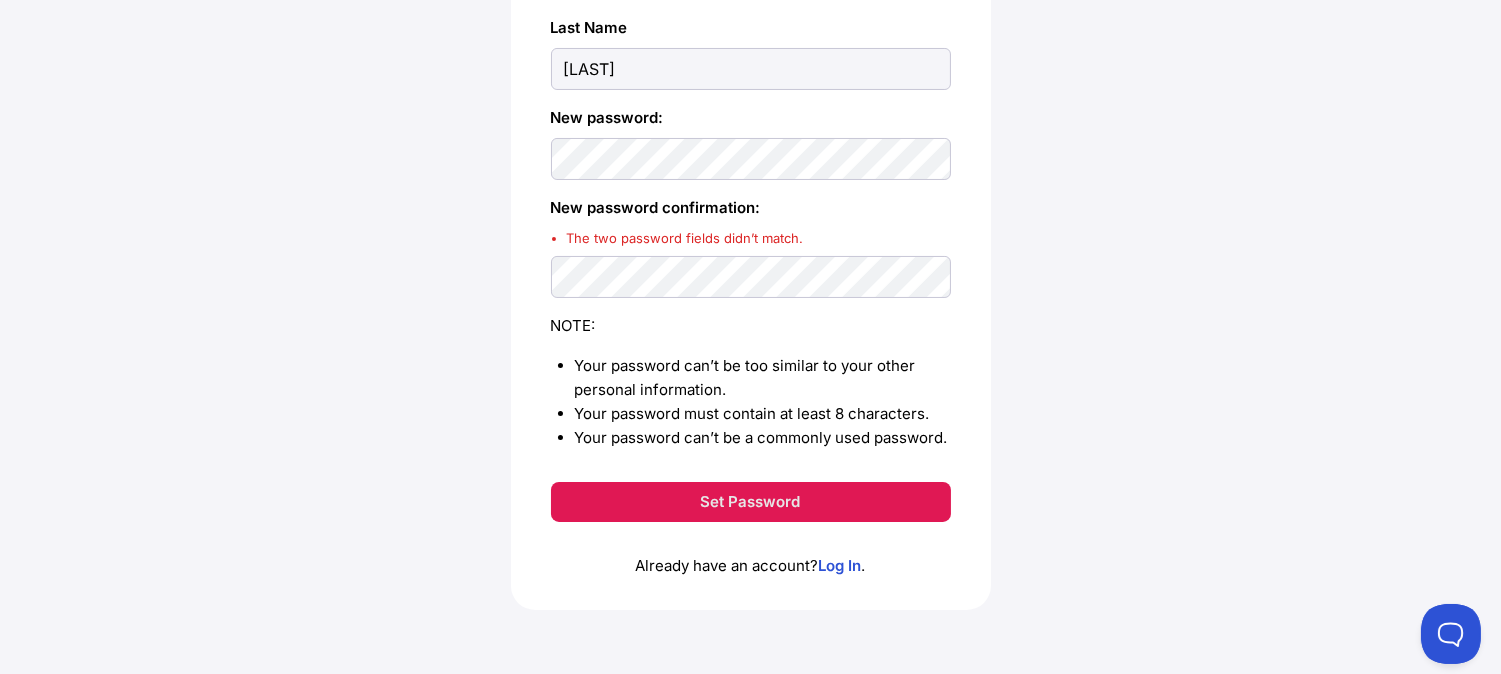 click on "Set Password" at bounding box center [751, 502] 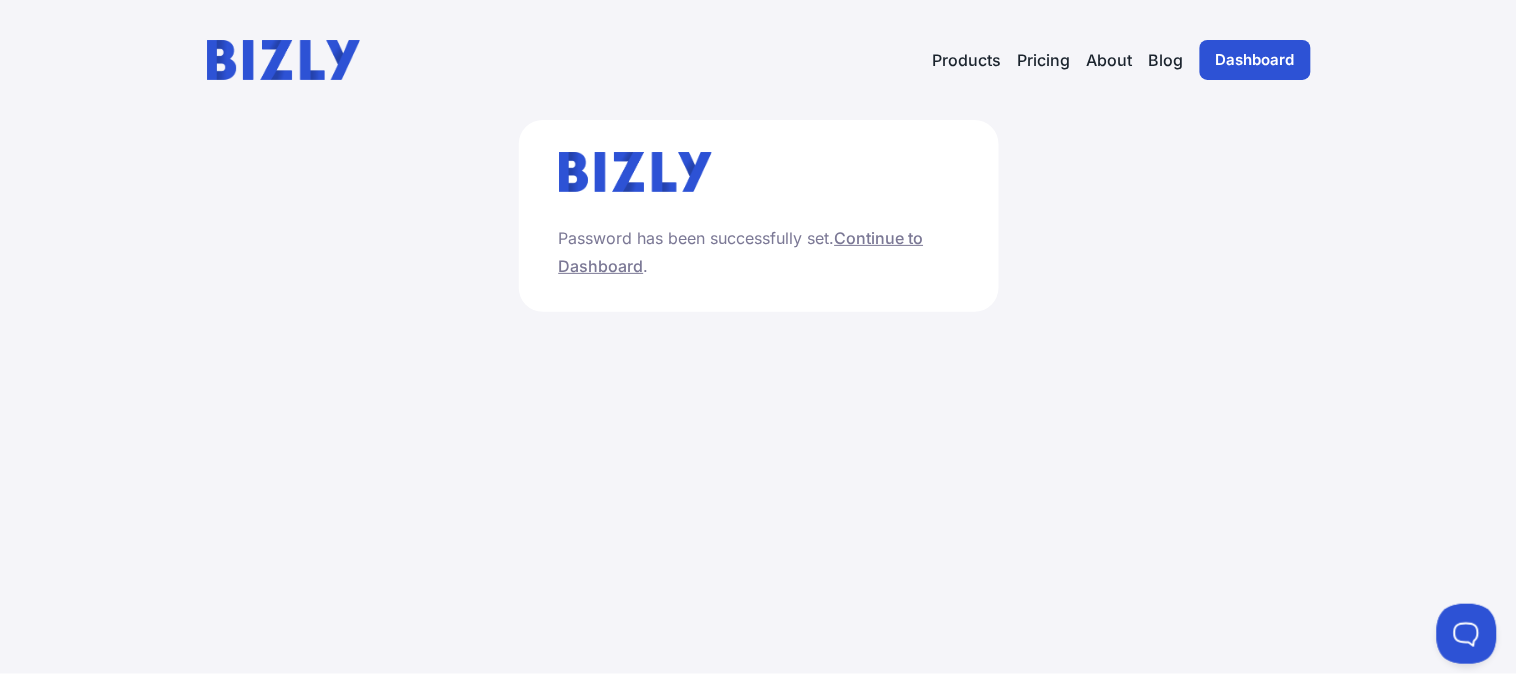 scroll, scrollTop: 0, scrollLeft: 0, axis: both 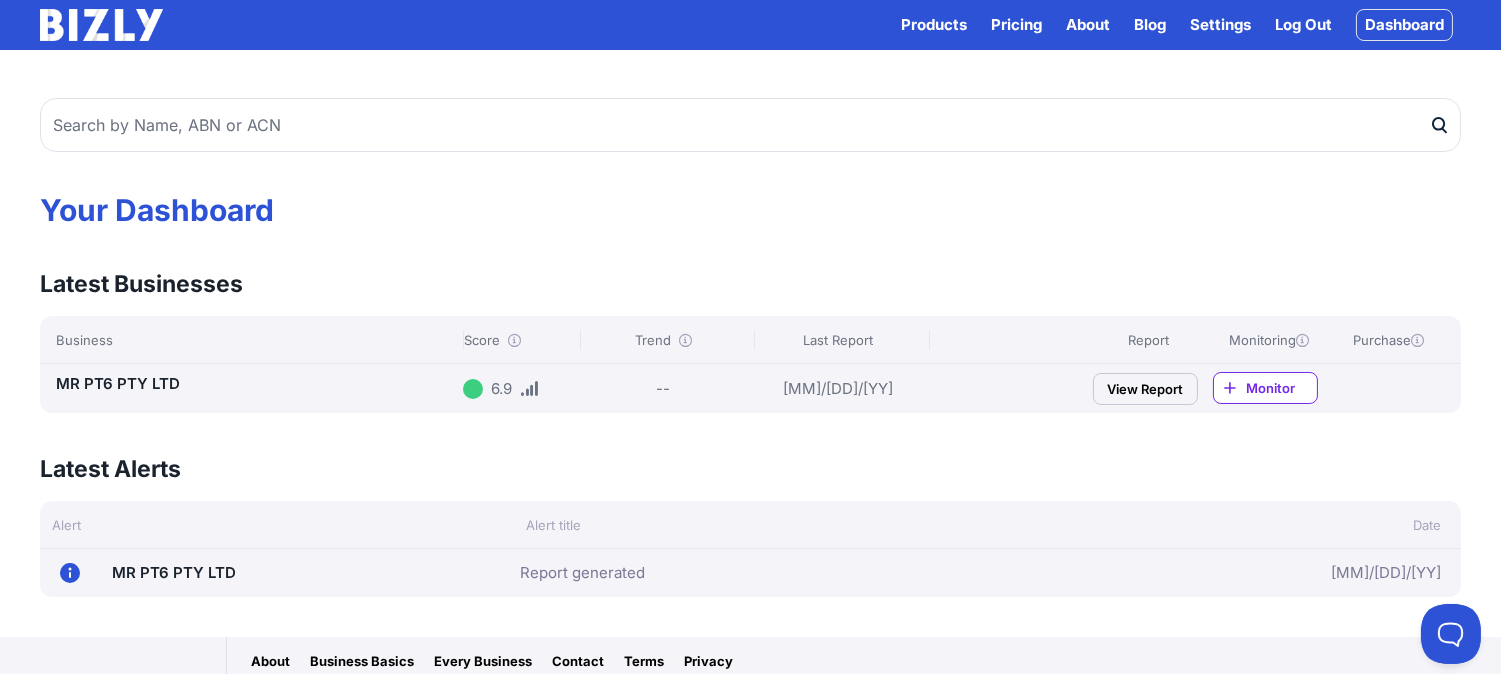 click on "View Report" at bounding box center (1145, 389) 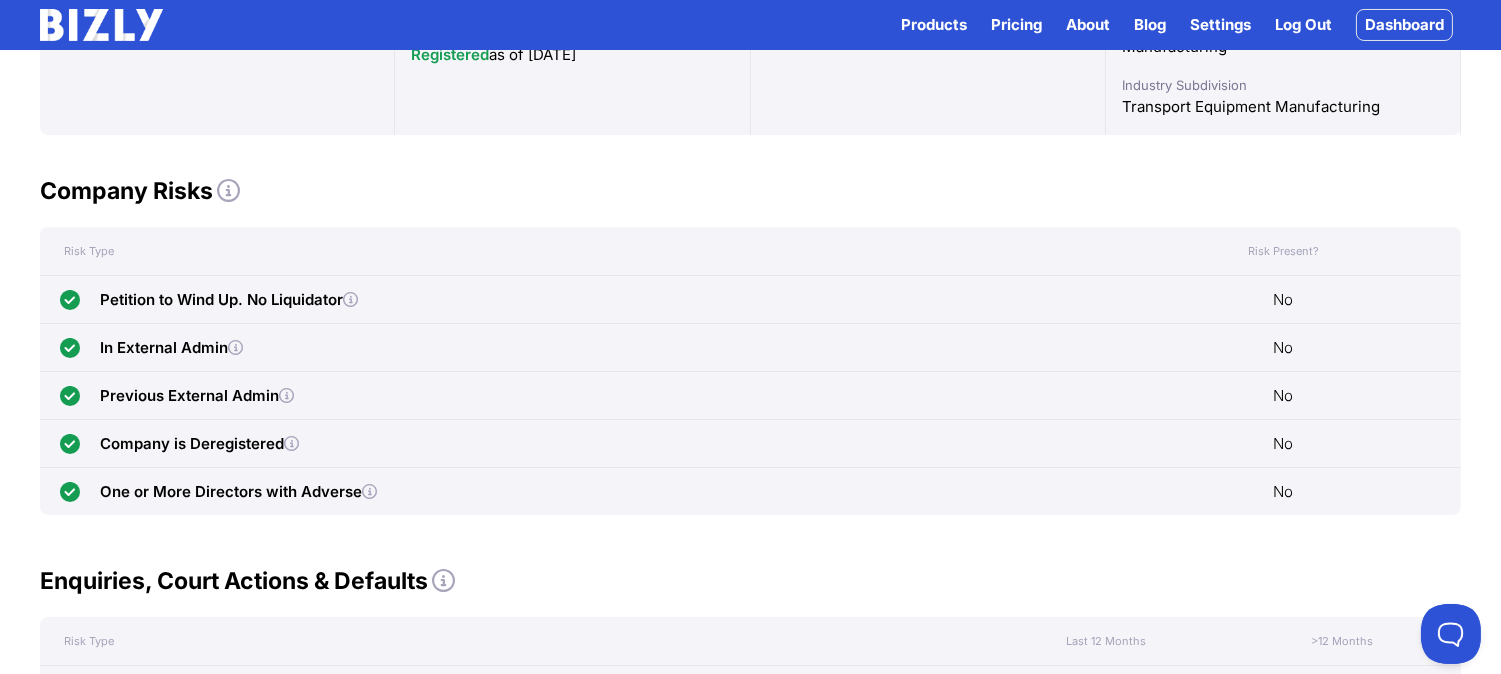 scroll, scrollTop: 187, scrollLeft: 0, axis: vertical 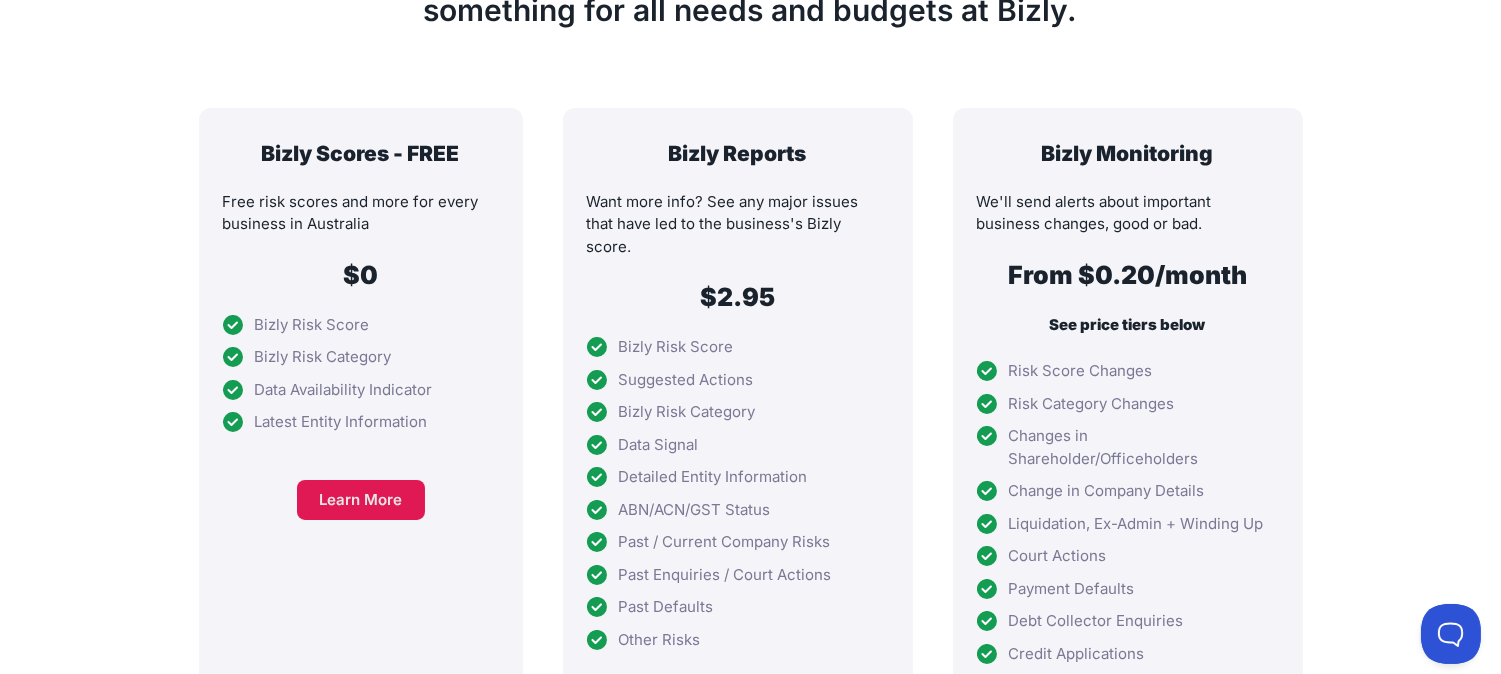 click on "Learn More" at bounding box center (361, 500) 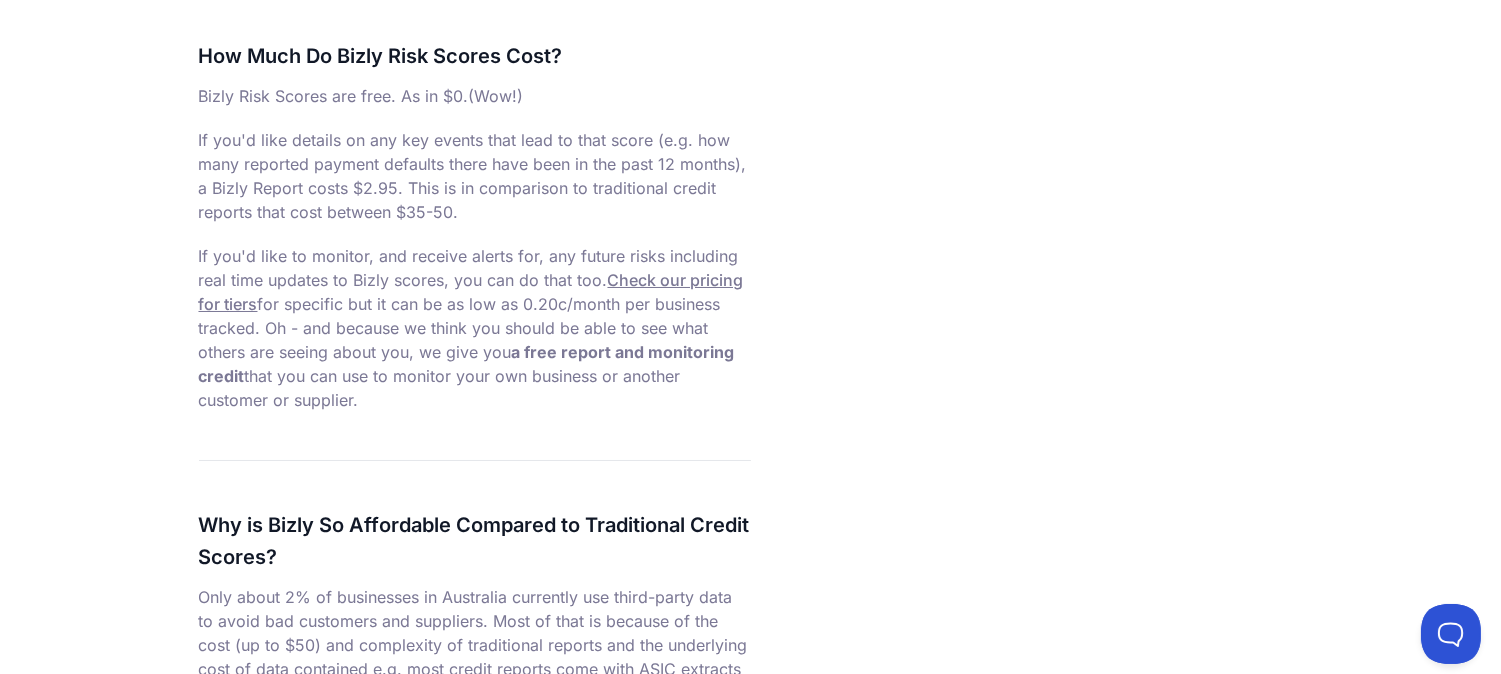 scroll, scrollTop: 5362, scrollLeft: 0, axis: vertical 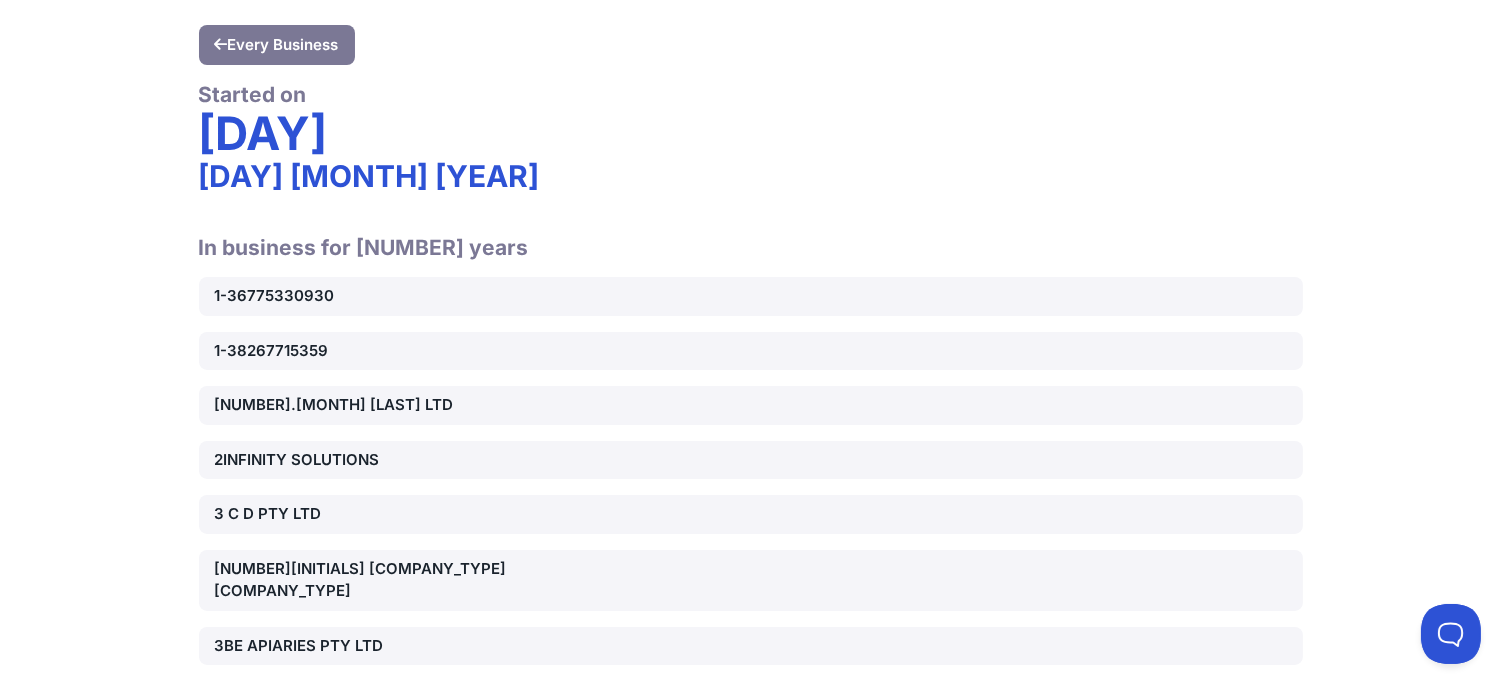 click on "[DAY] [MONTH] [YEAR]" at bounding box center (751, 176) 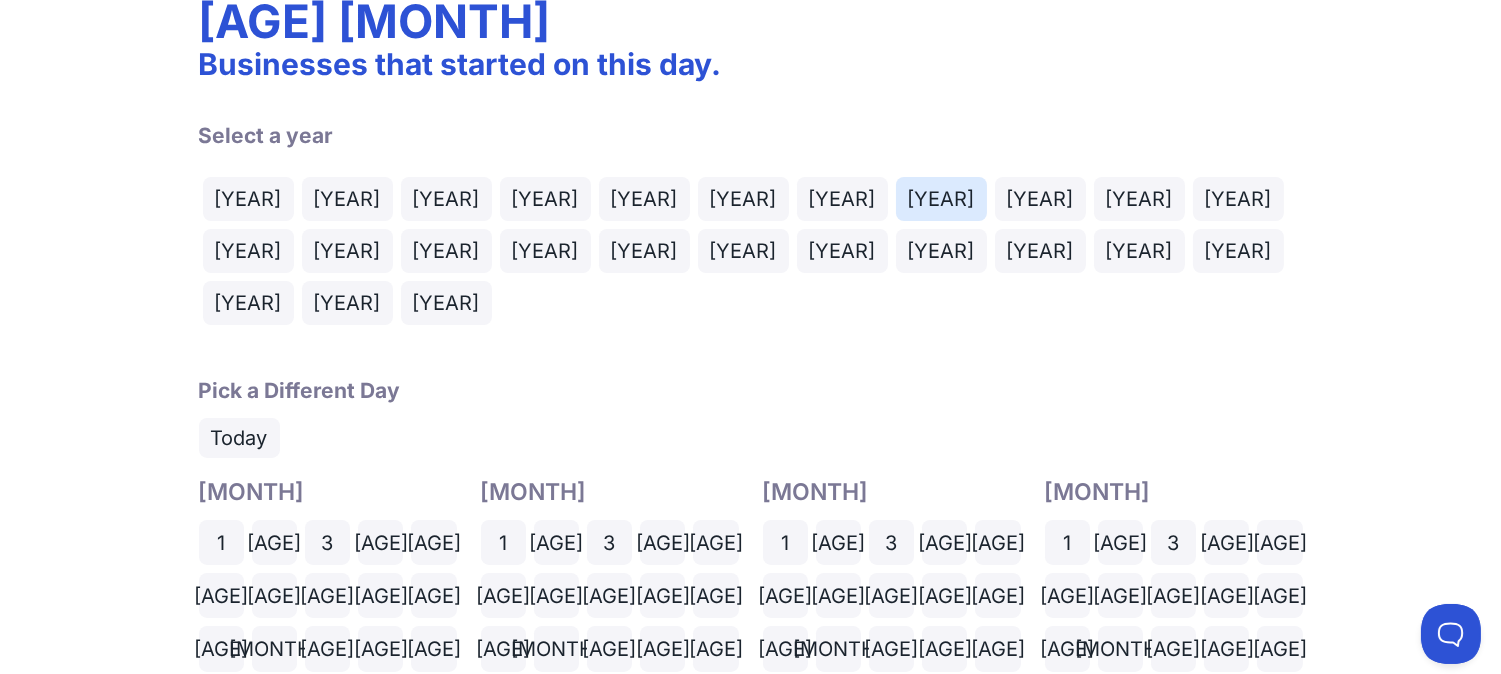 scroll, scrollTop: 0, scrollLeft: 0, axis: both 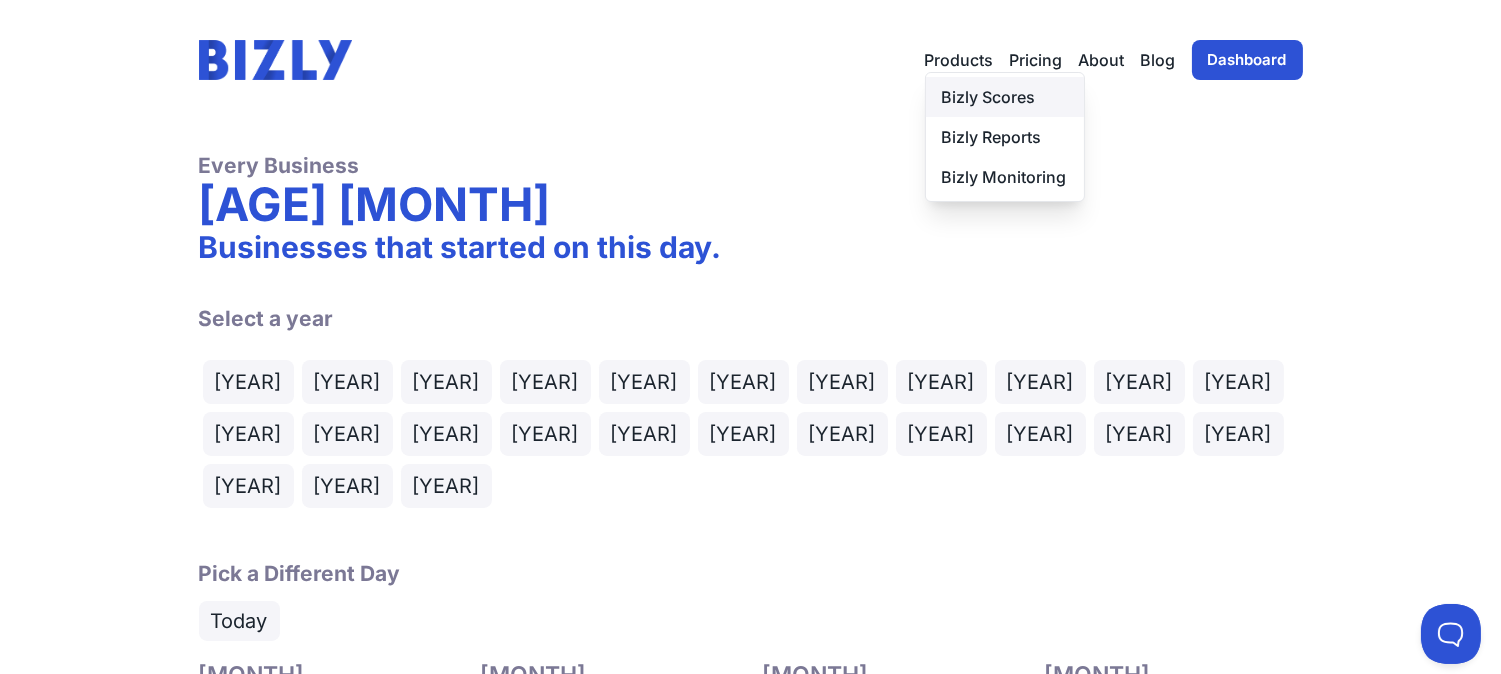 click on "Bizly Scores" at bounding box center (1005, 97) 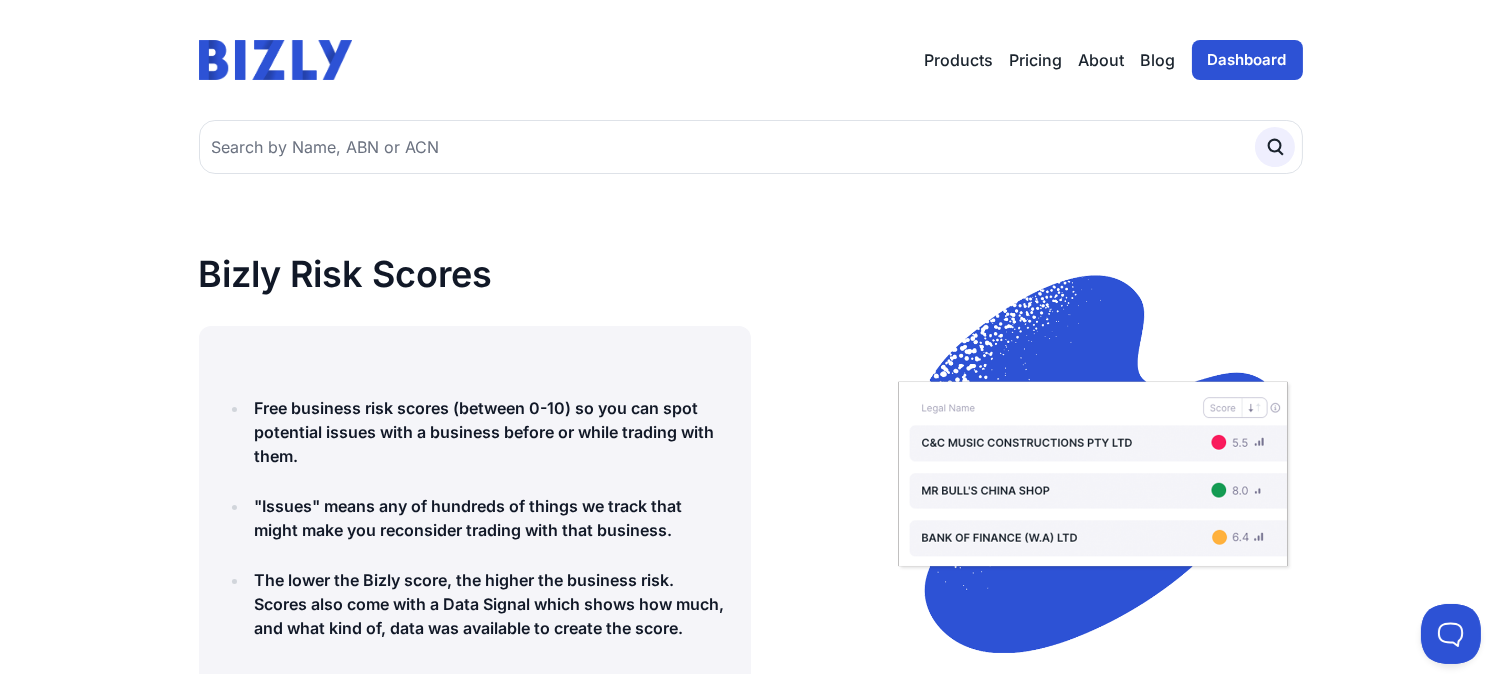 scroll, scrollTop: 0, scrollLeft: 0, axis: both 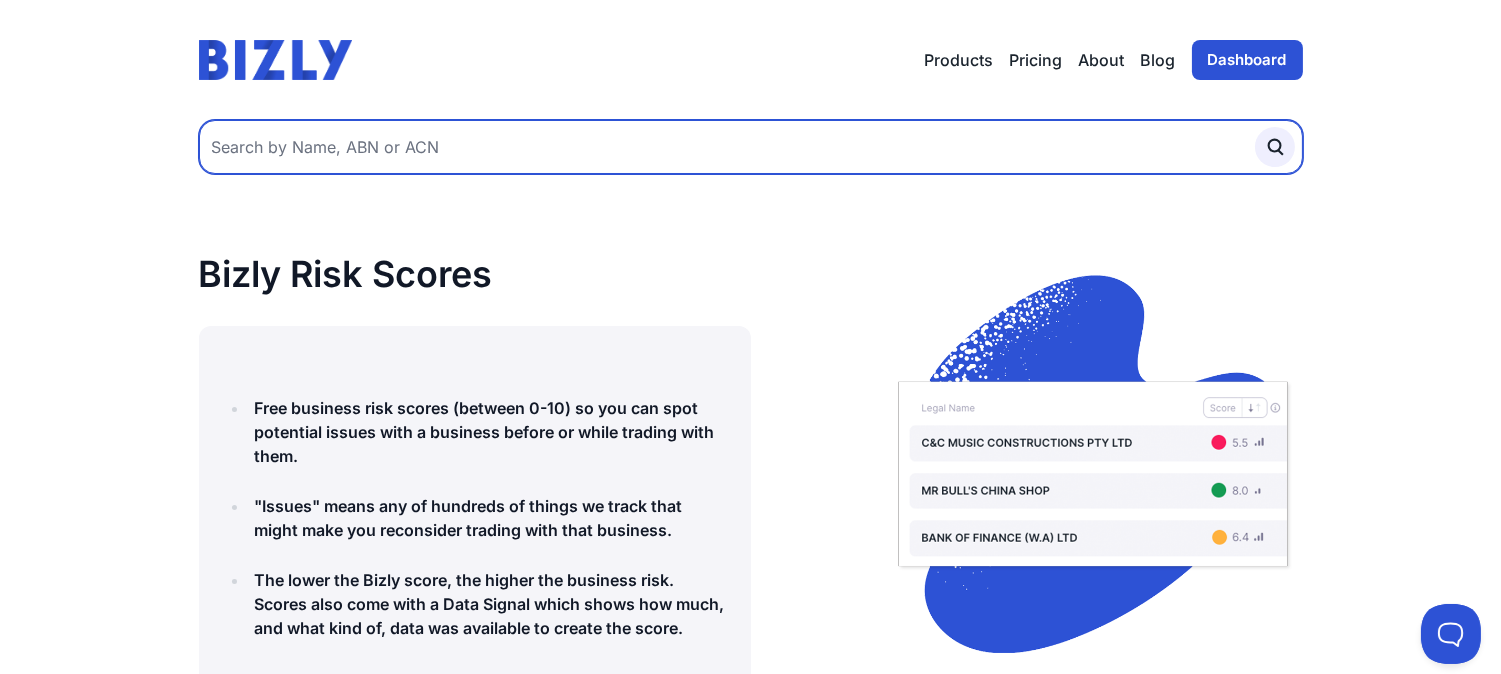 click at bounding box center [751, 147] 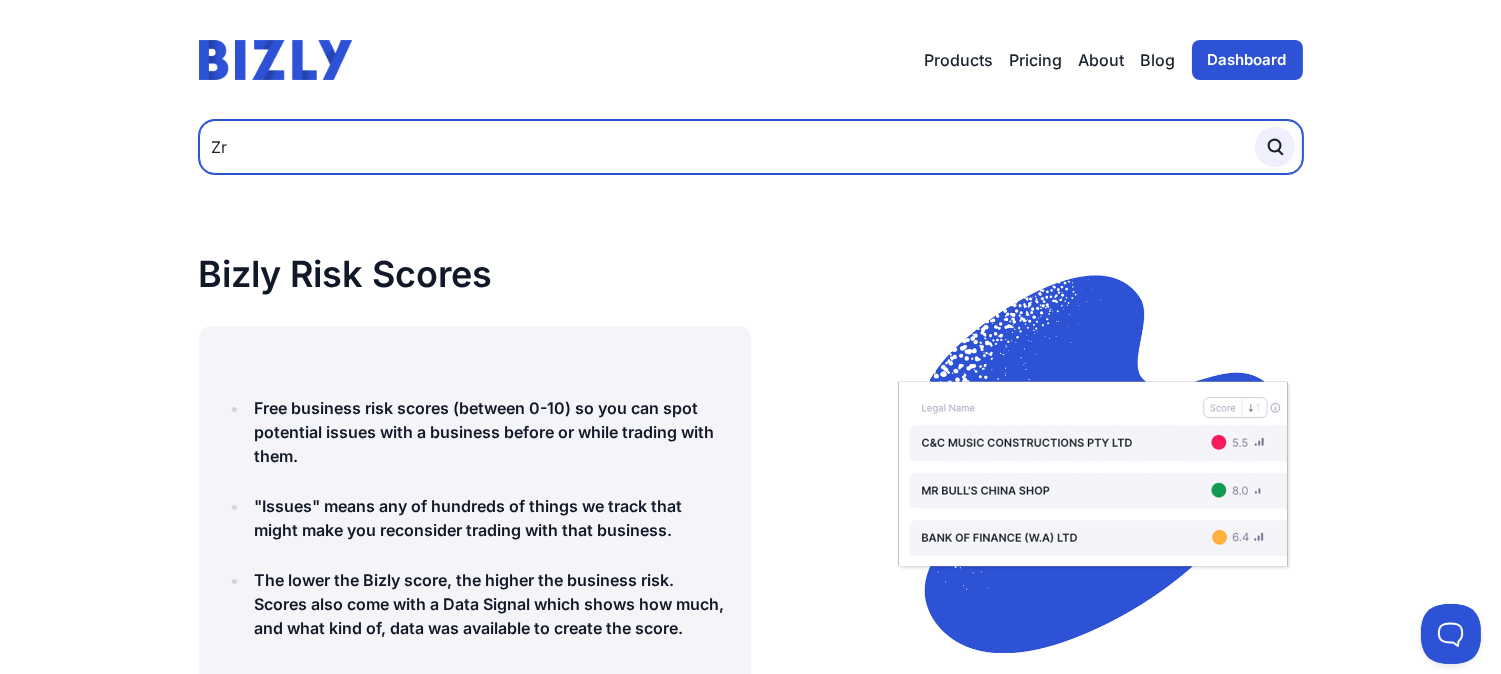 type on "Z" 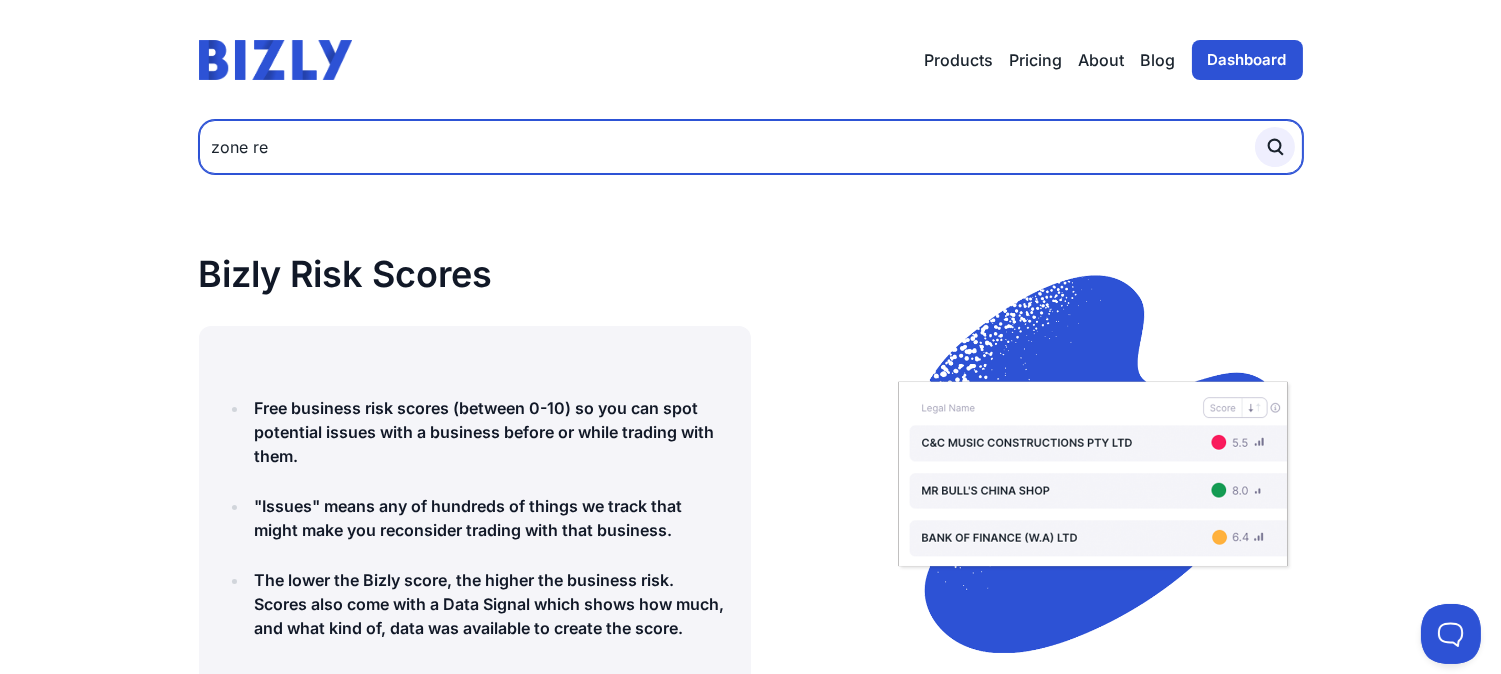 type on "zone resource services pty ltd" 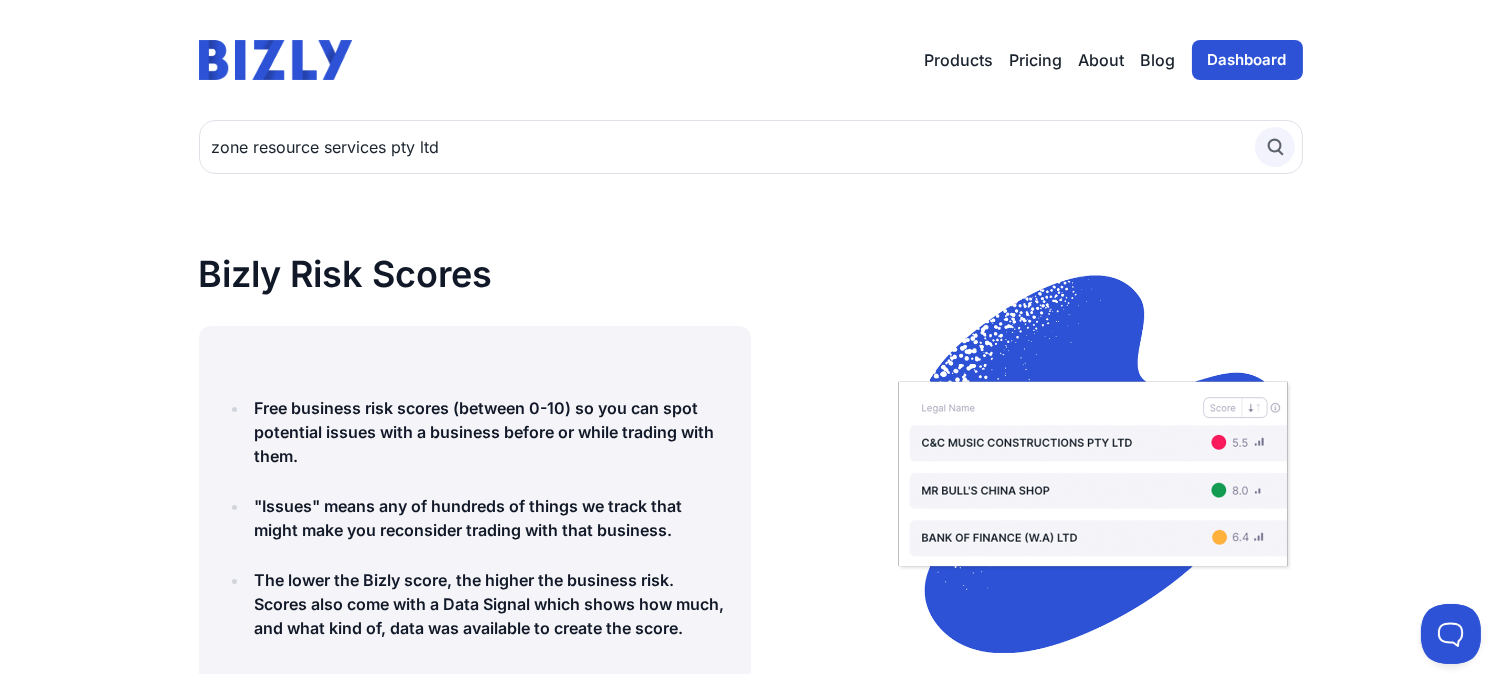 click 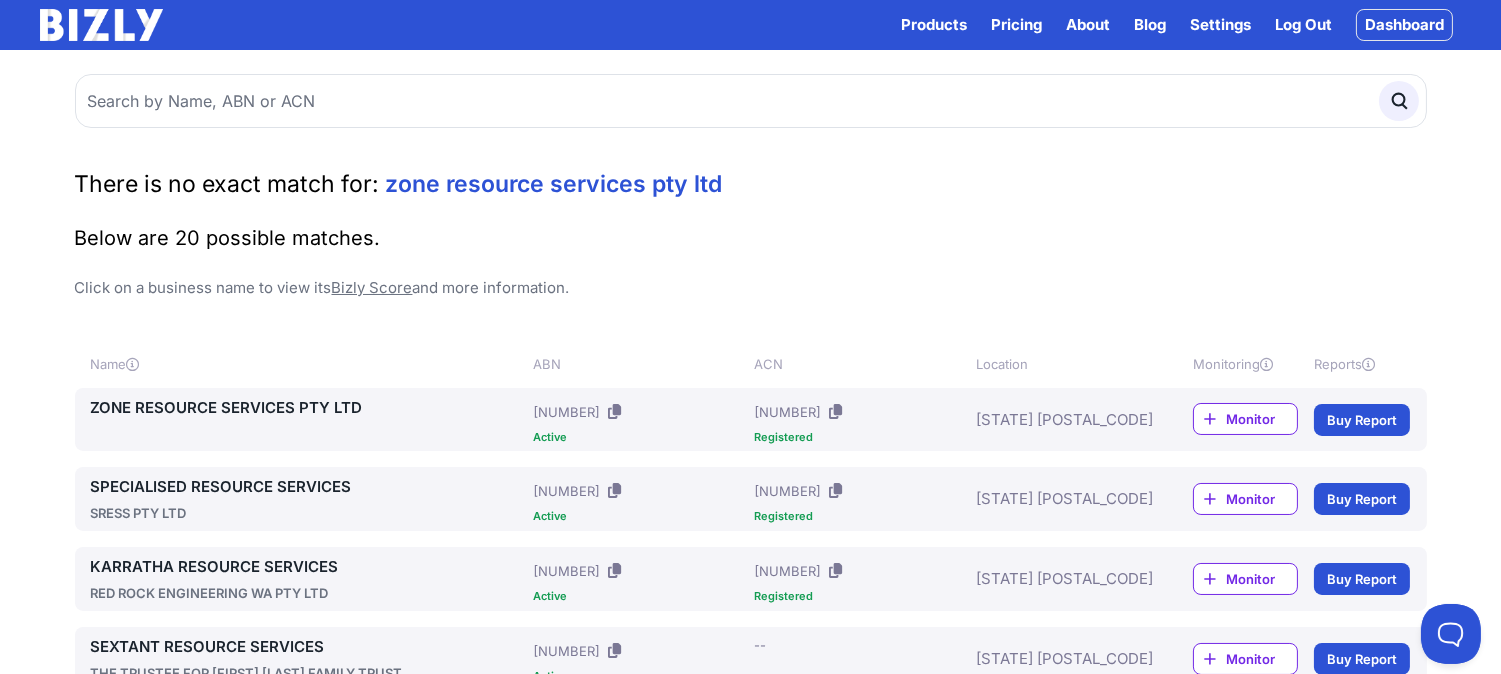 scroll, scrollTop: 0, scrollLeft: 0, axis: both 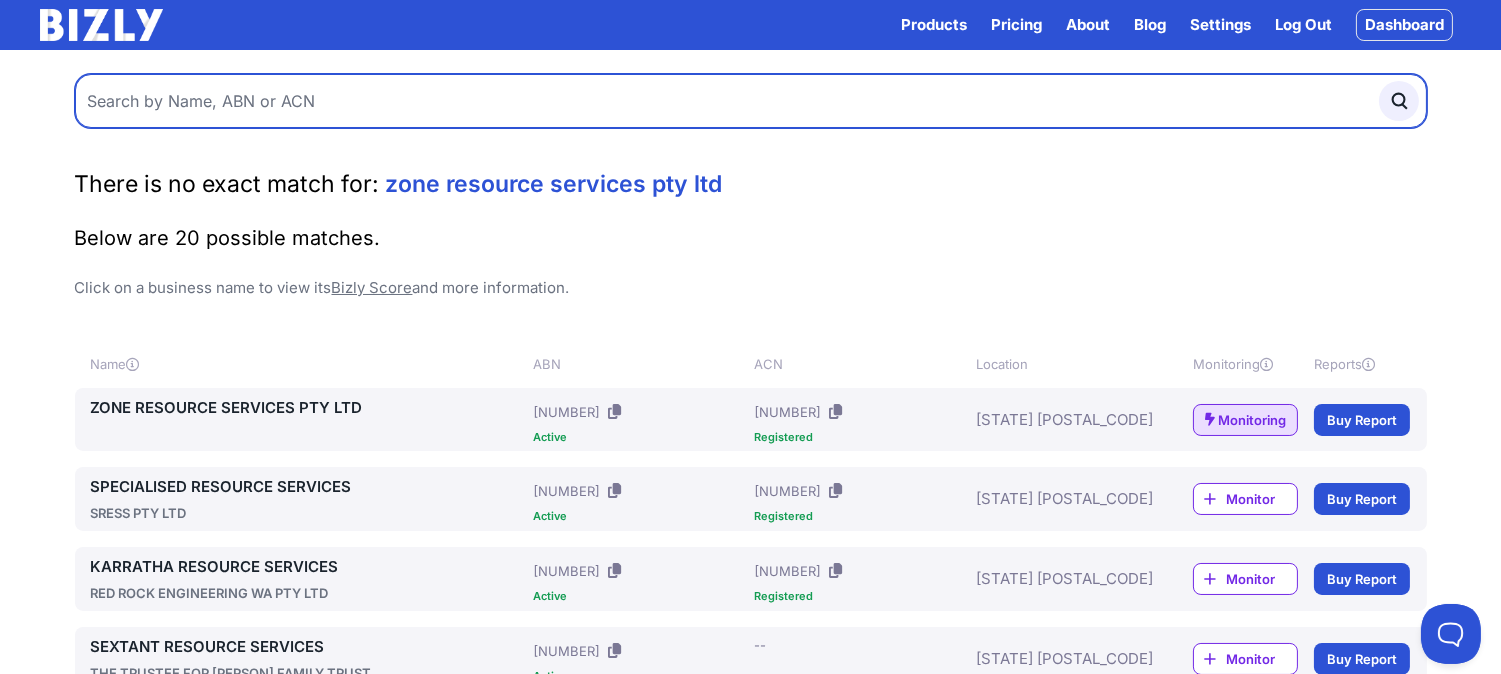 click at bounding box center [751, 101] 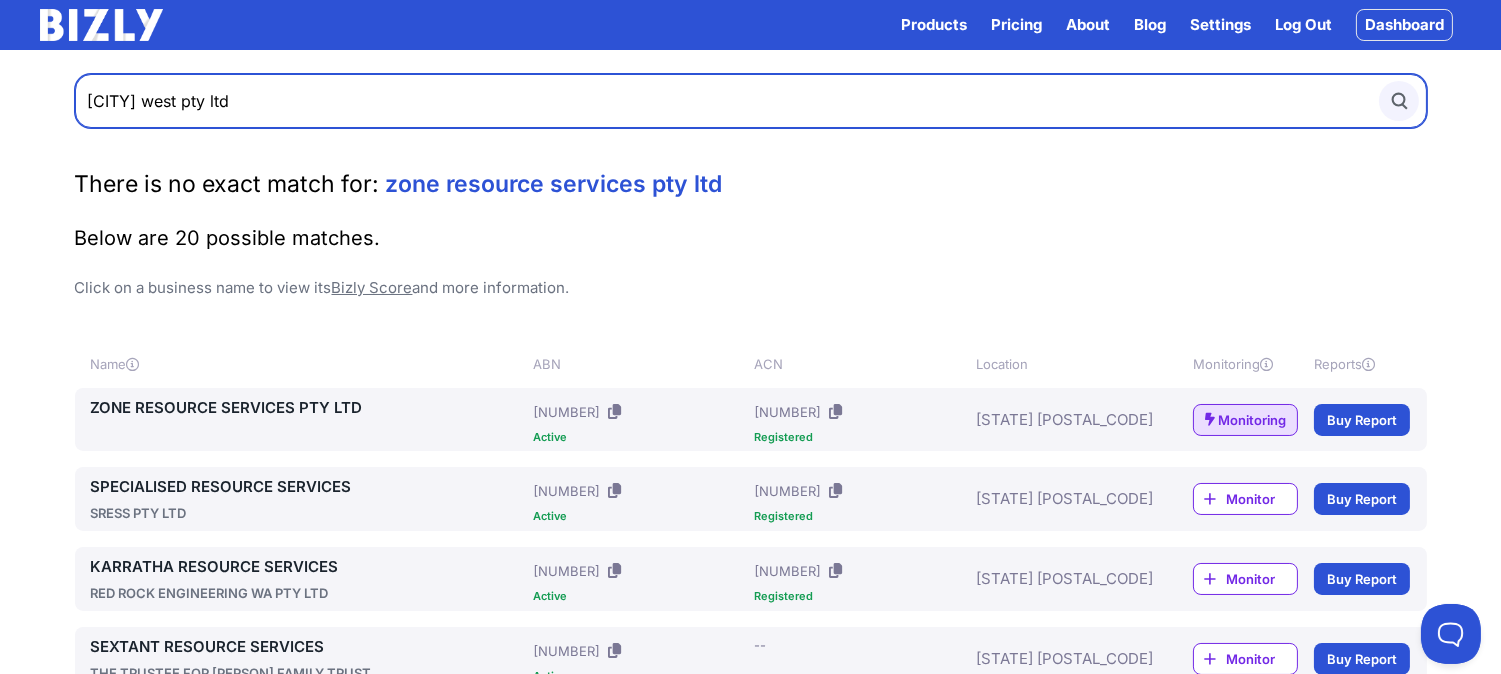 type on "[CITY] west pty ltd" 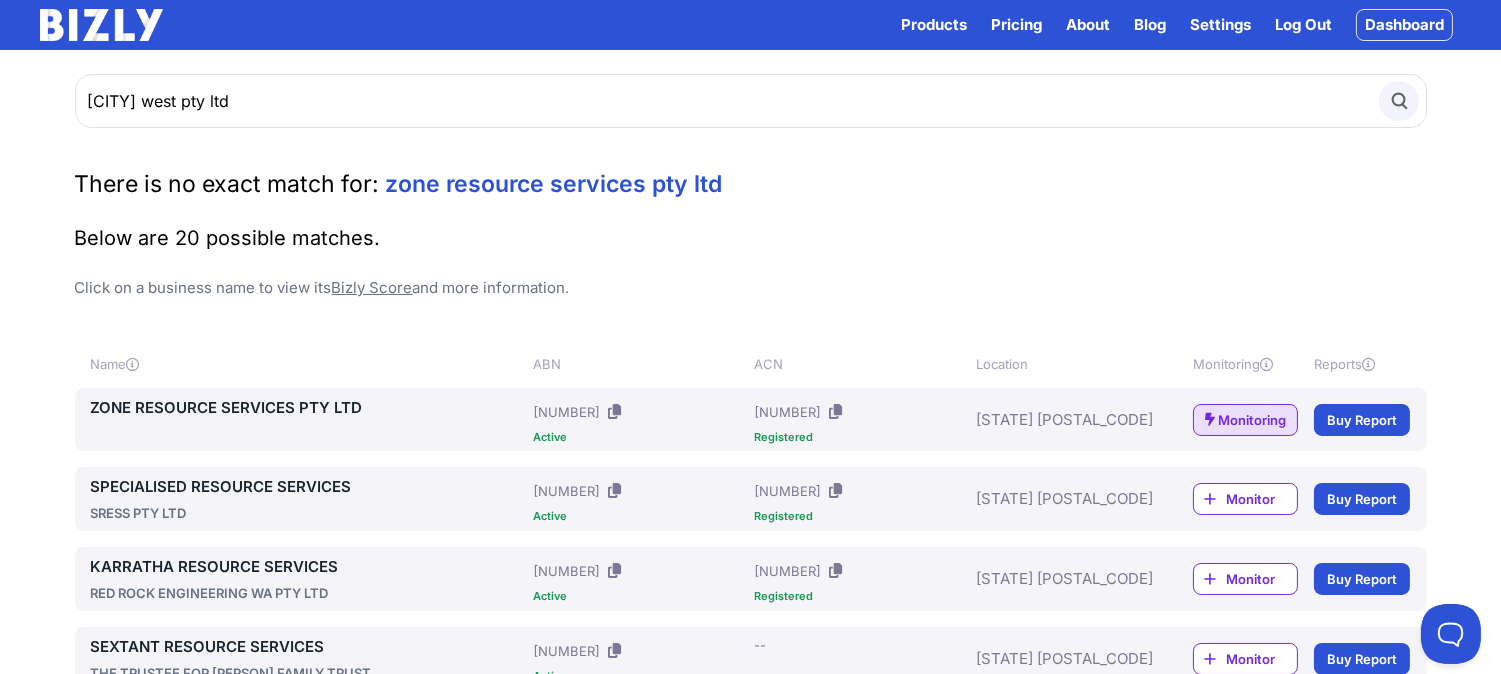 click 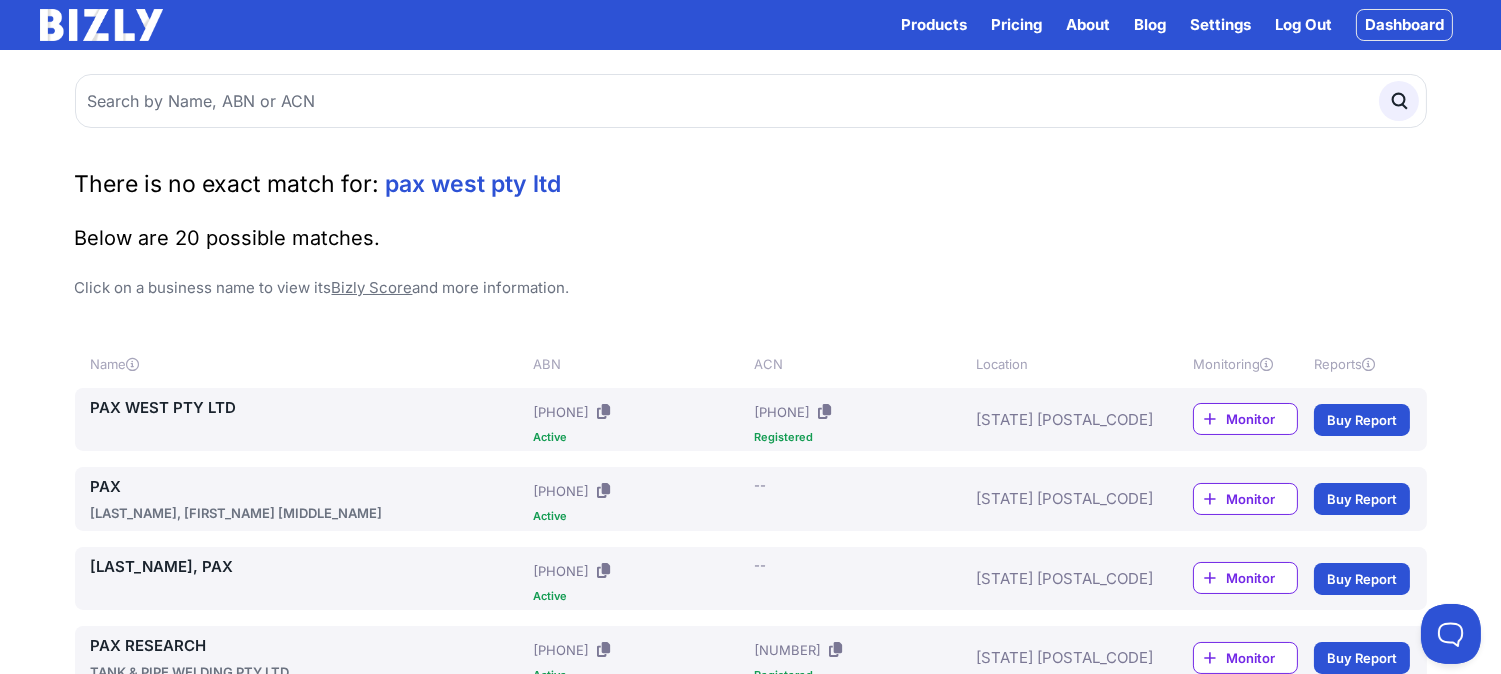 scroll, scrollTop: 0, scrollLeft: 0, axis: both 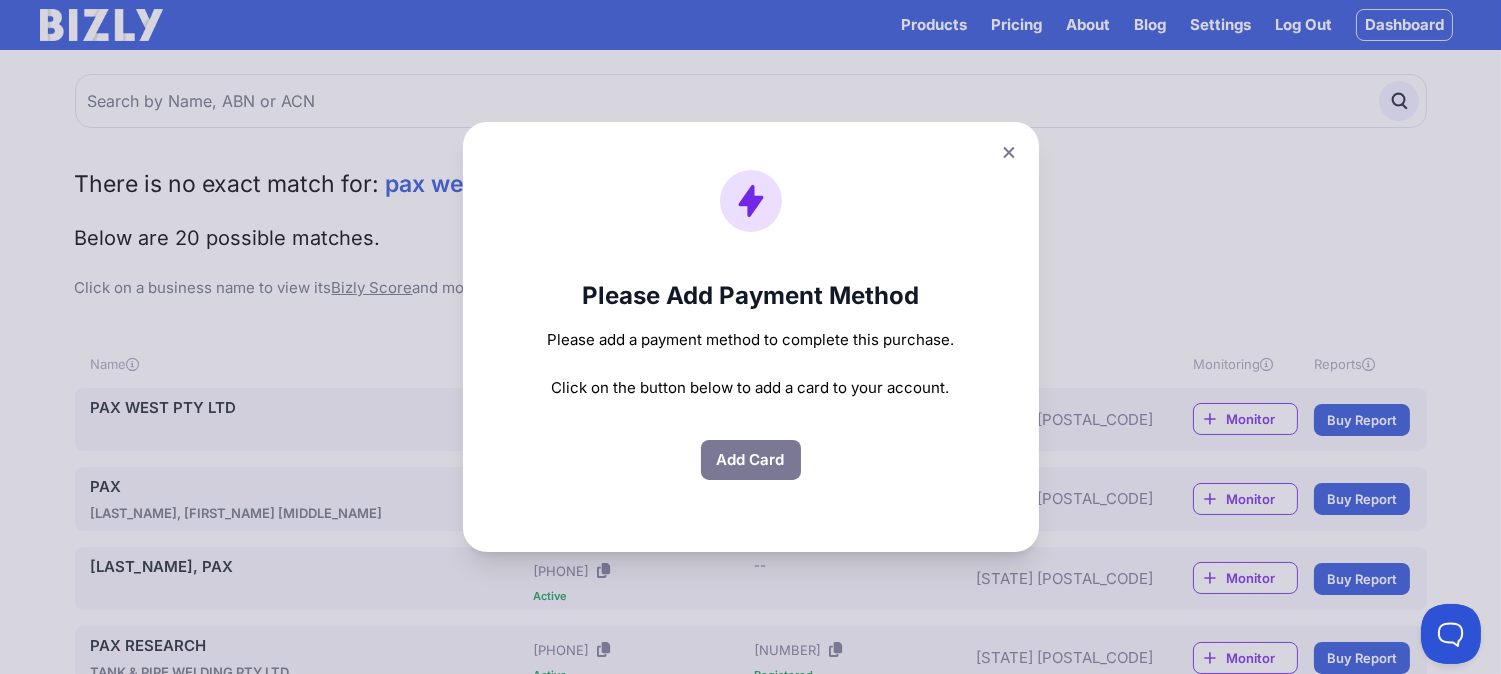 click at bounding box center (1009, 152) 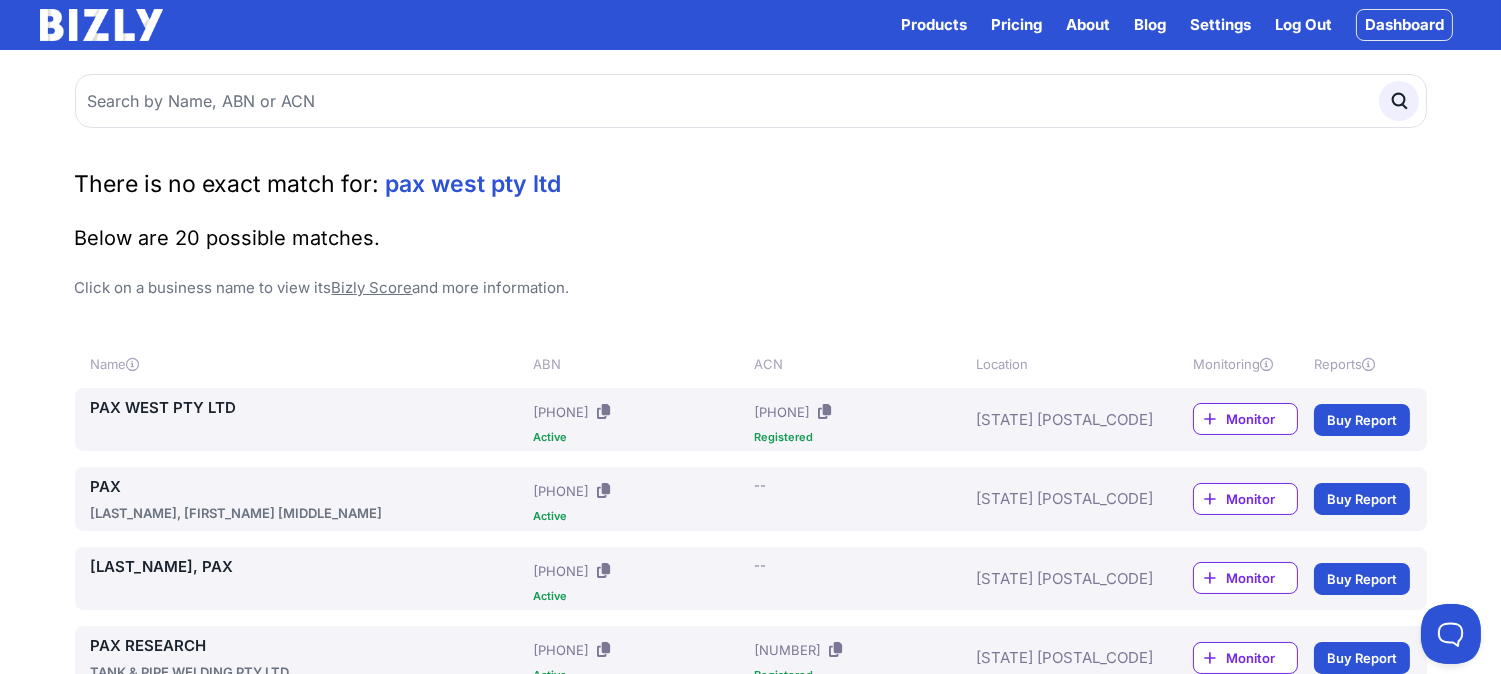click 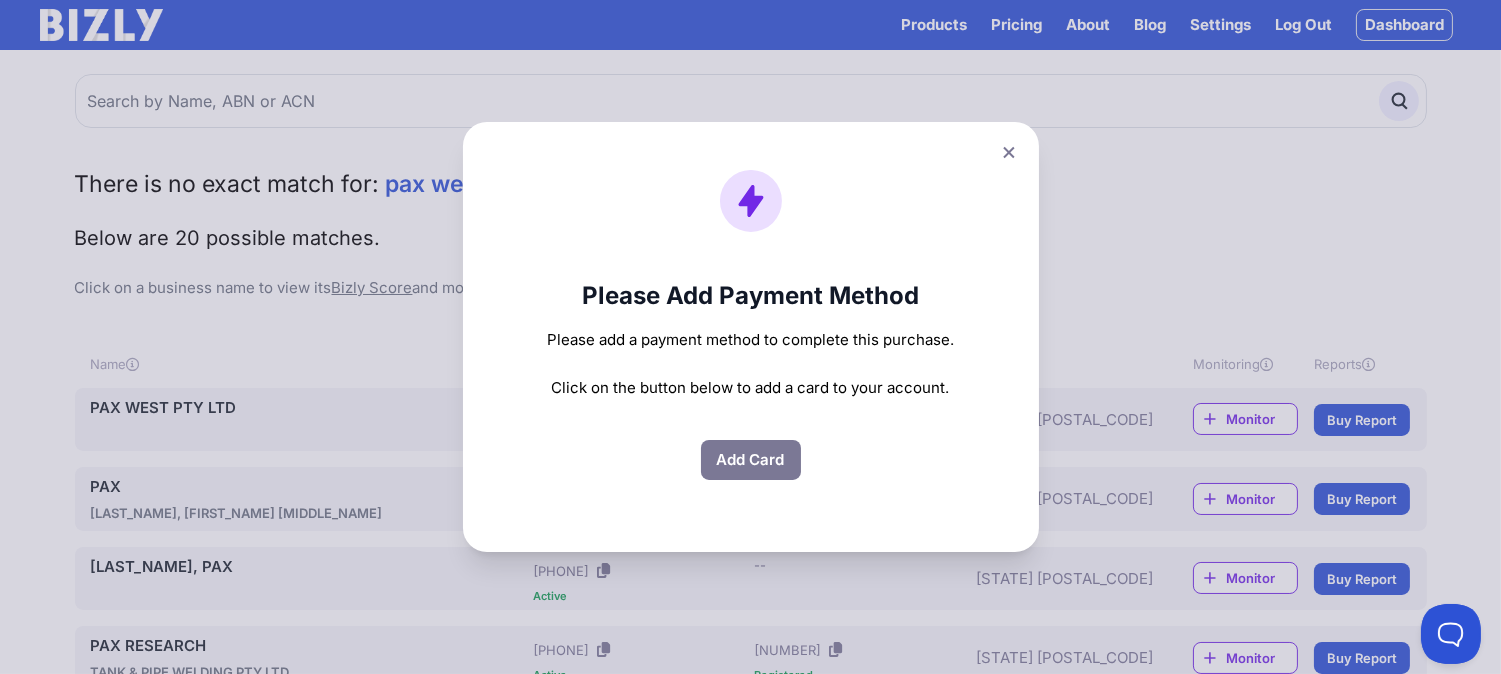 click 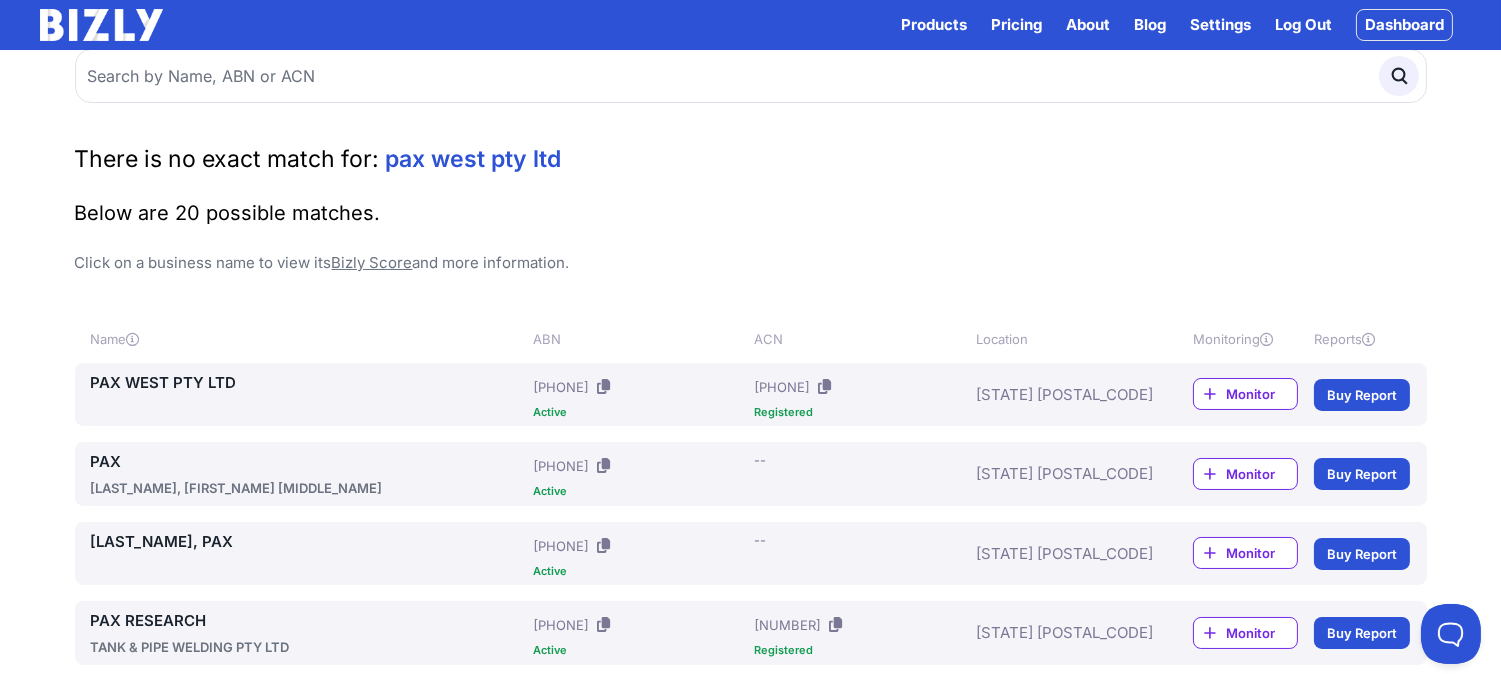 scroll, scrollTop: 0, scrollLeft: 0, axis: both 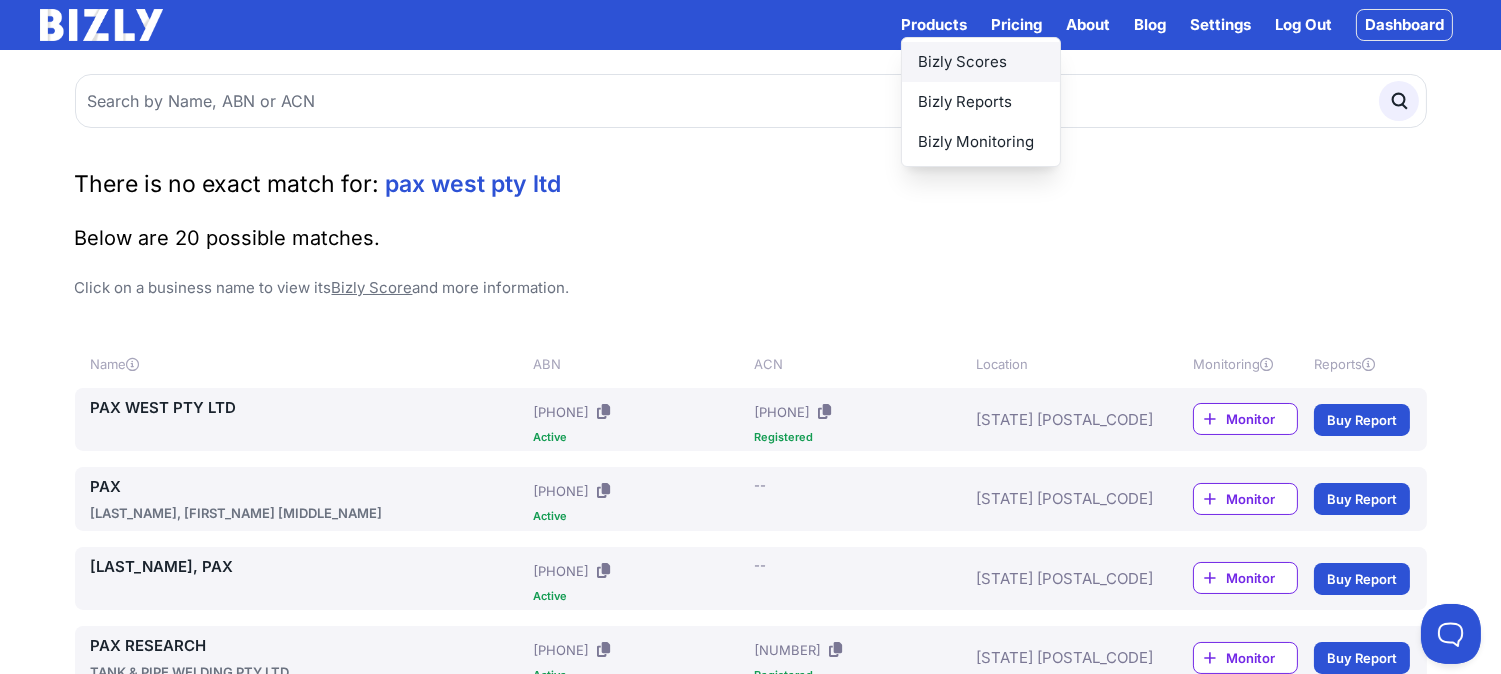 click on "Bizly Scores" at bounding box center (981, 62) 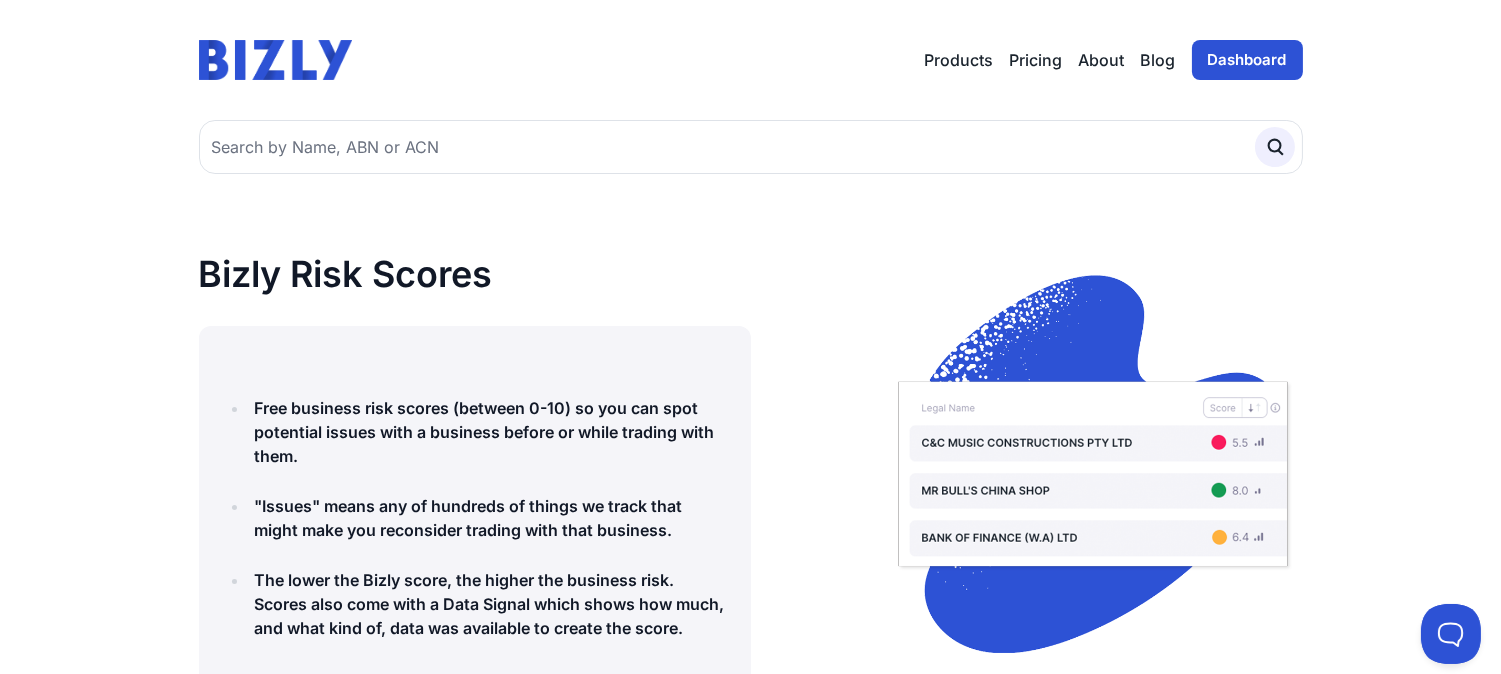 scroll, scrollTop: 0, scrollLeft: 0, axis: both 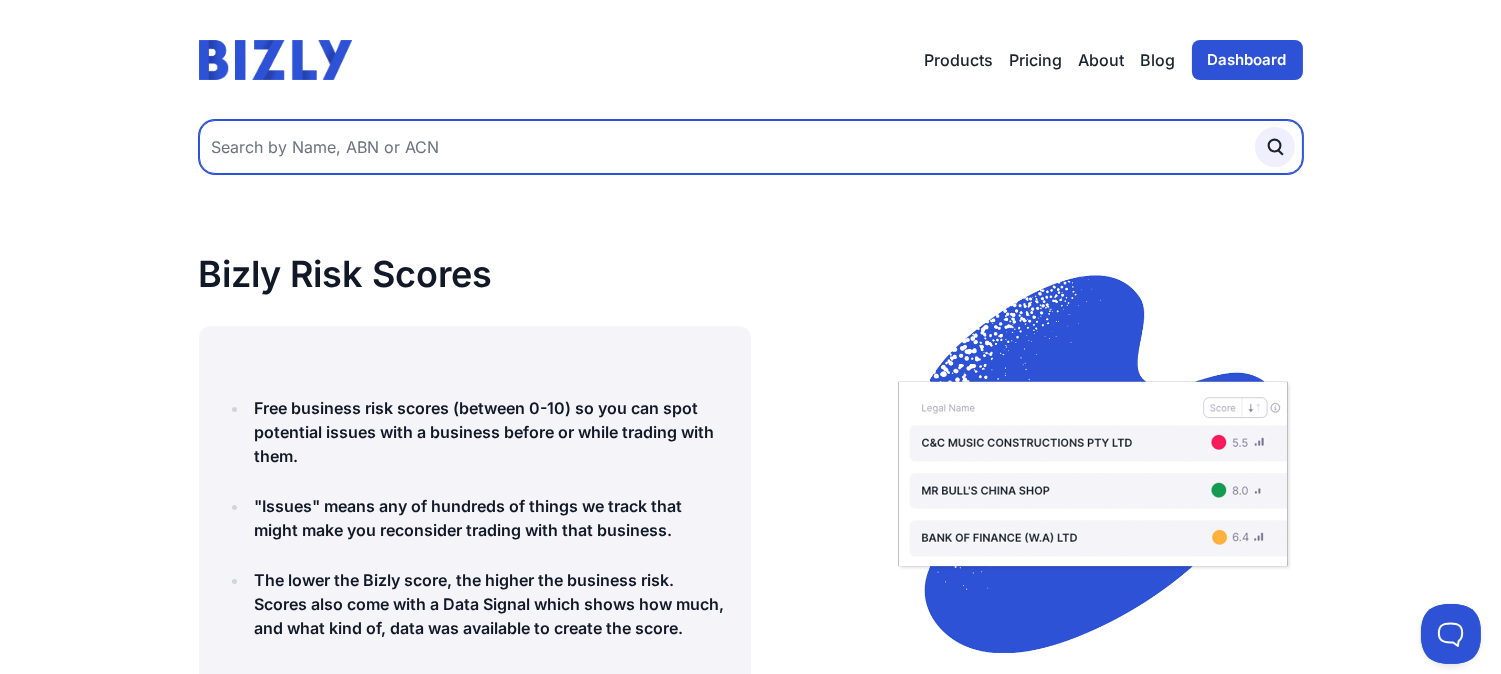 click at bounding box center (751, 147) 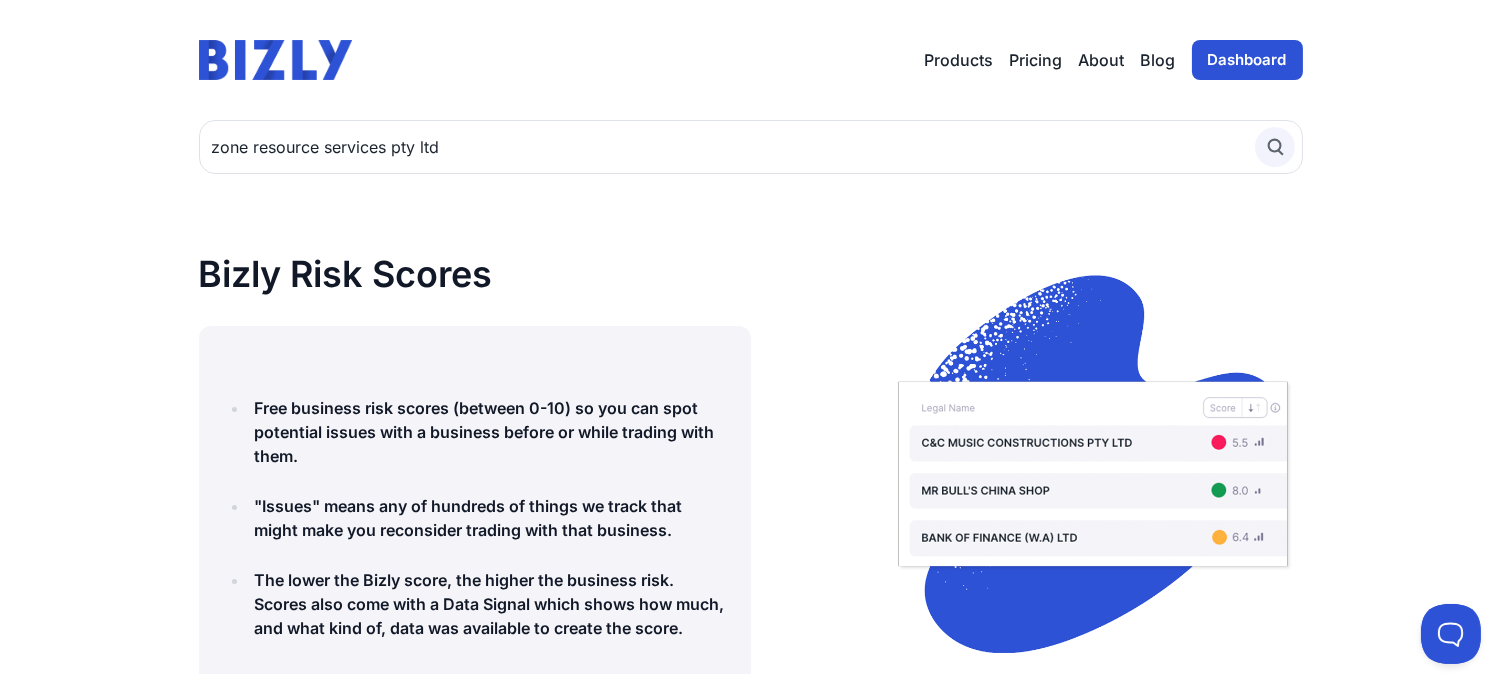 click 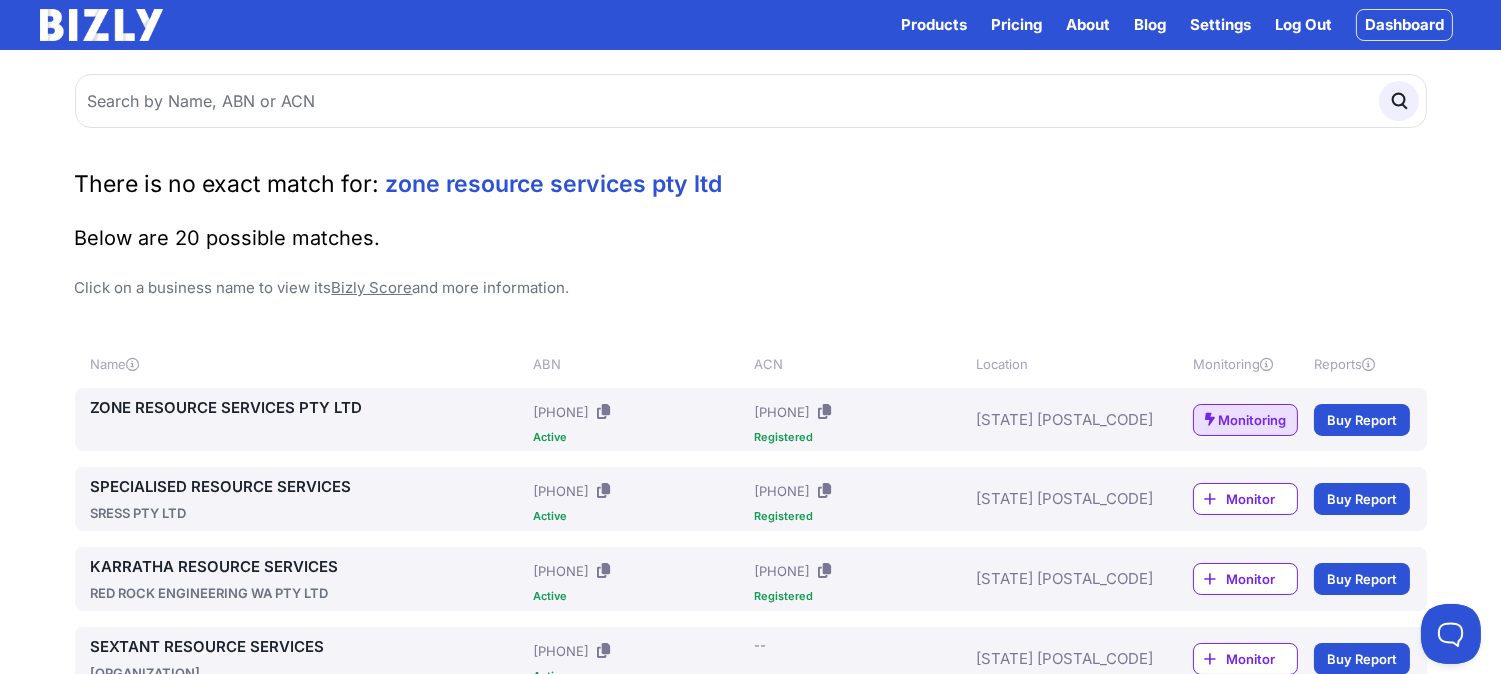 scroll, scrollTop: 0, scrollLeft: 0, axis: both 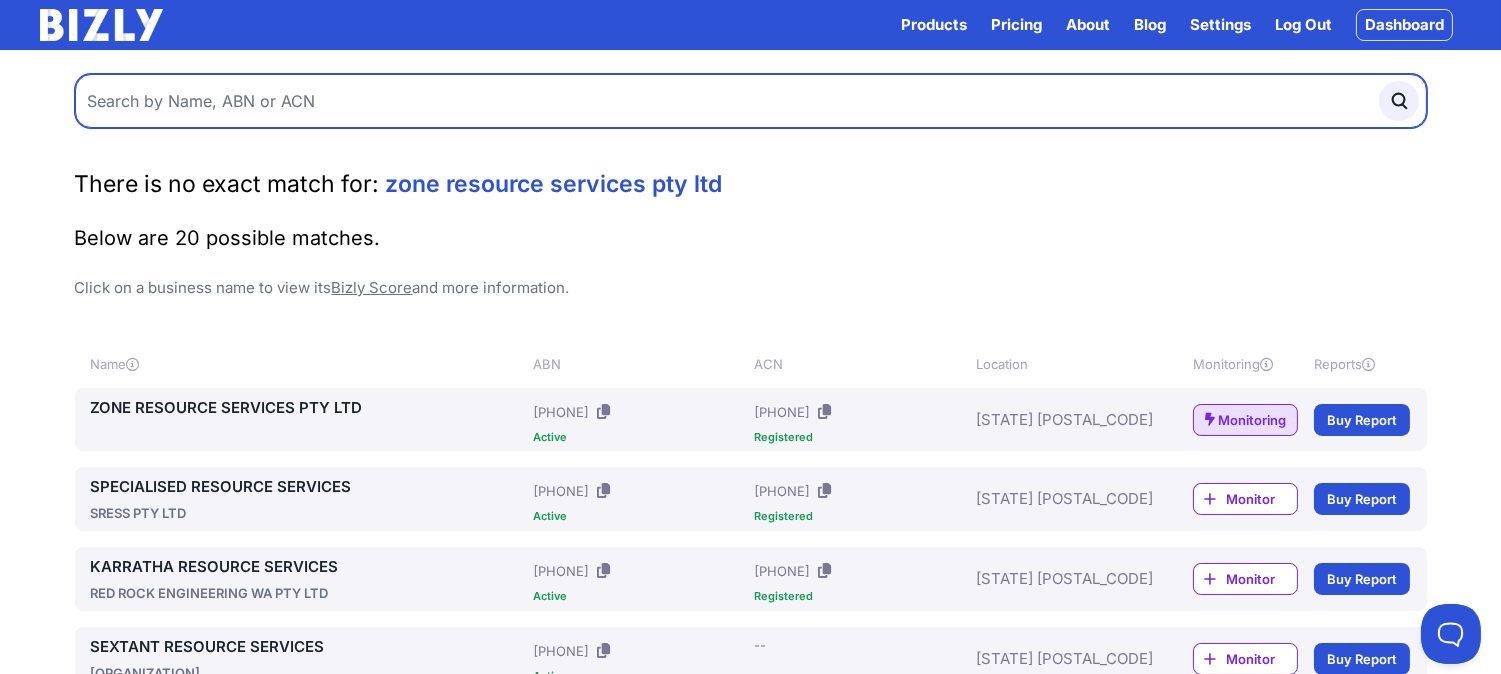 drag, startPoint x: 345, startPoint y: 102, endPoint x: 295, endPoint y: 115, distance: 51.662365 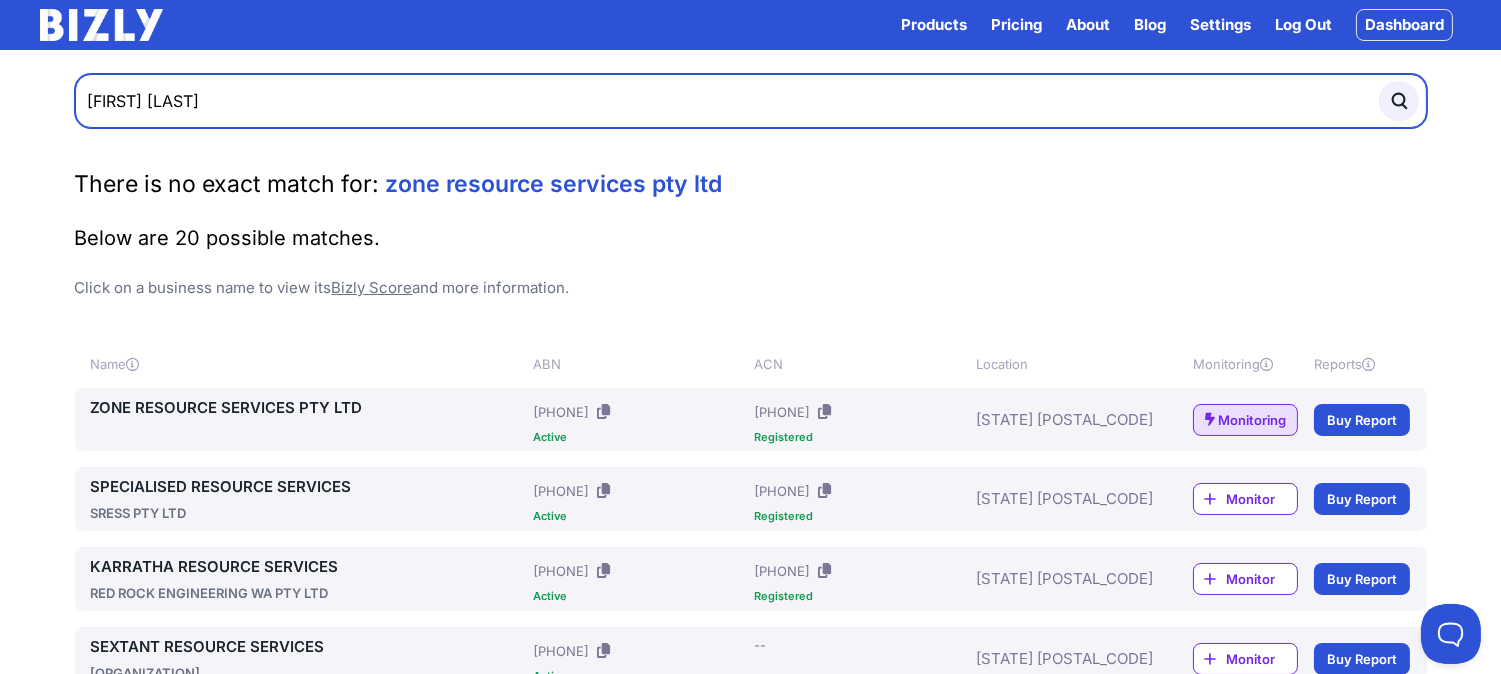 type on "[FIRST] [LAST]" 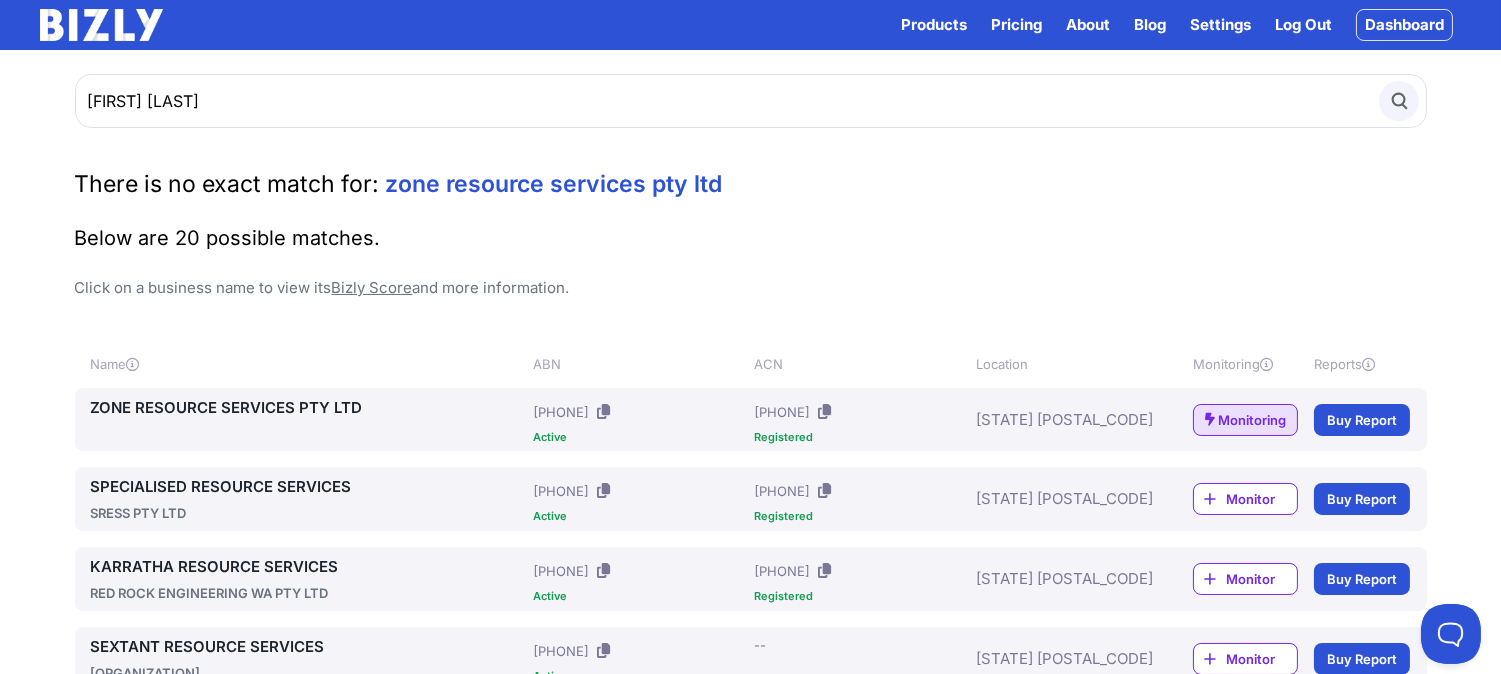 click 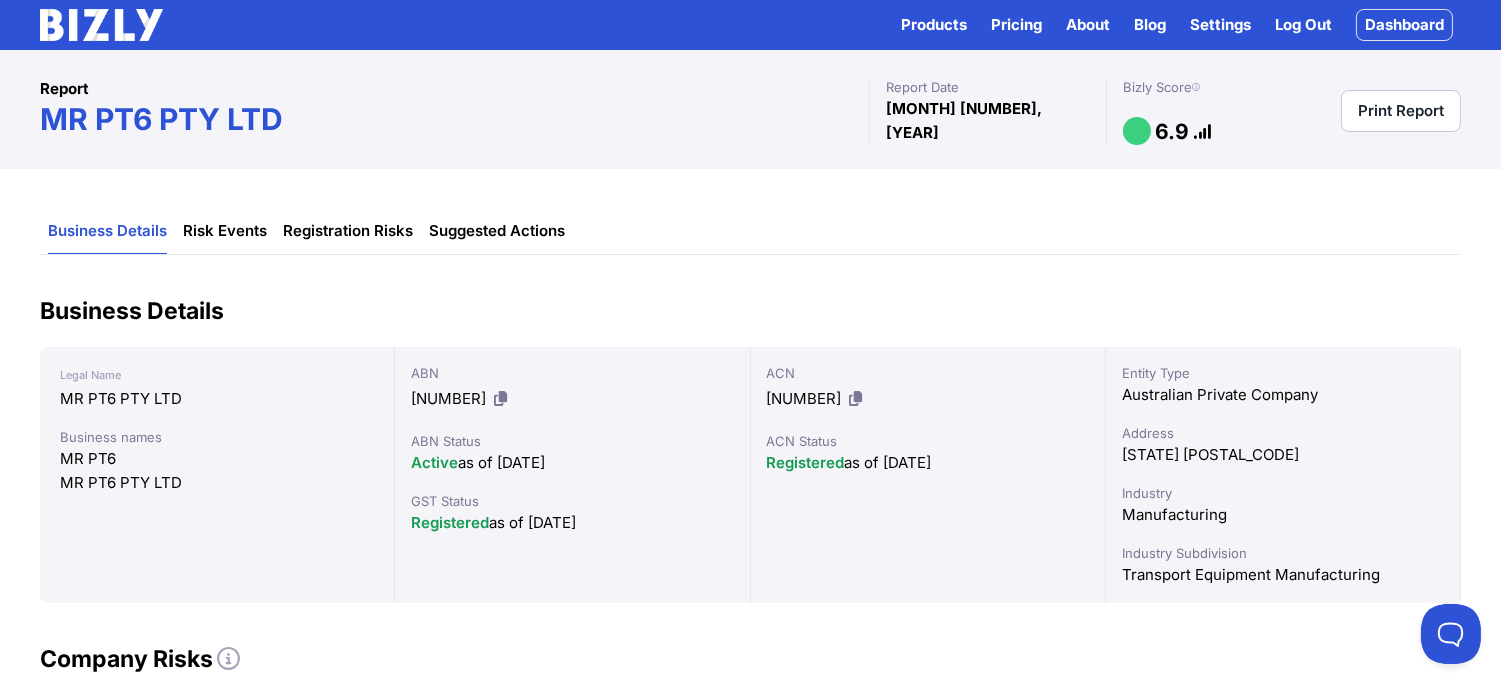 scroll, scrollTop: 0, scrollLeft: 0, axis: both 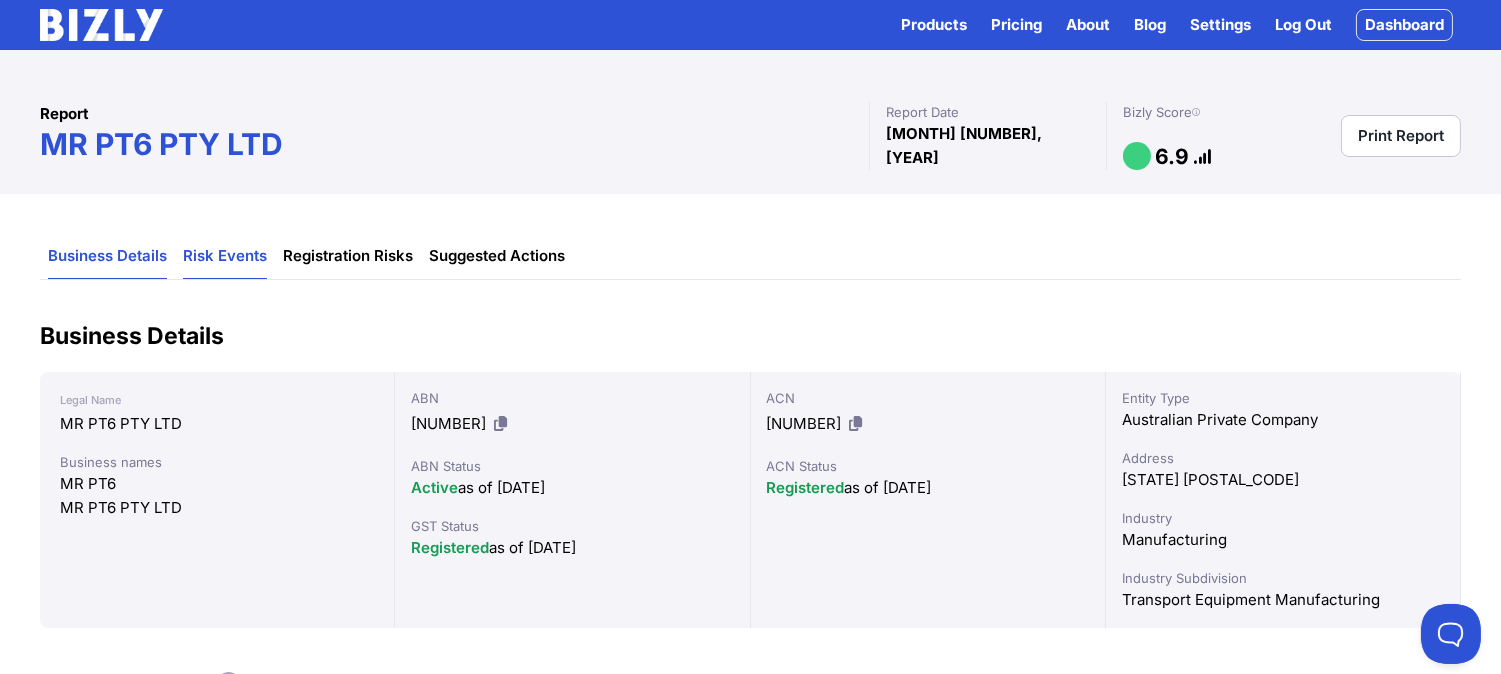 click on "Risk Events" at bounding box center (225, 256) 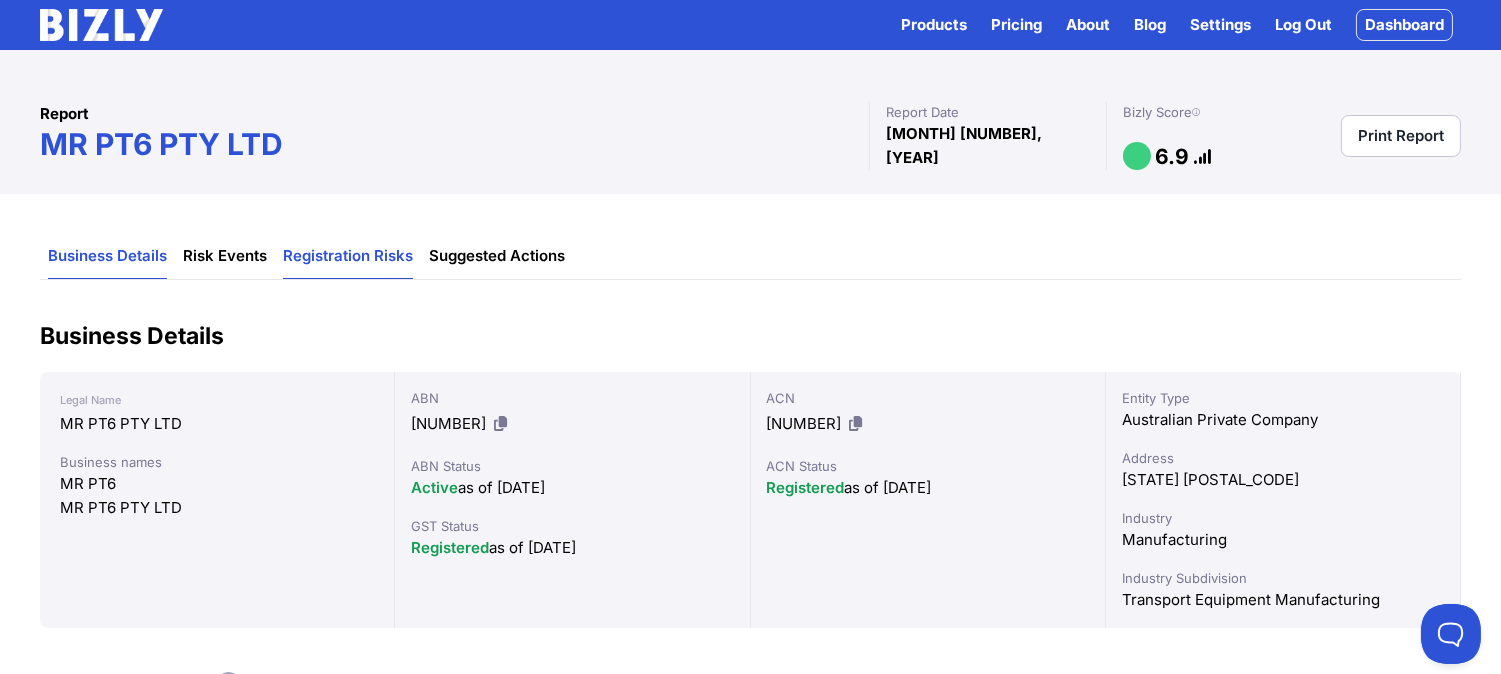 click on "Registration Risks" at bounding box center (348, 256) 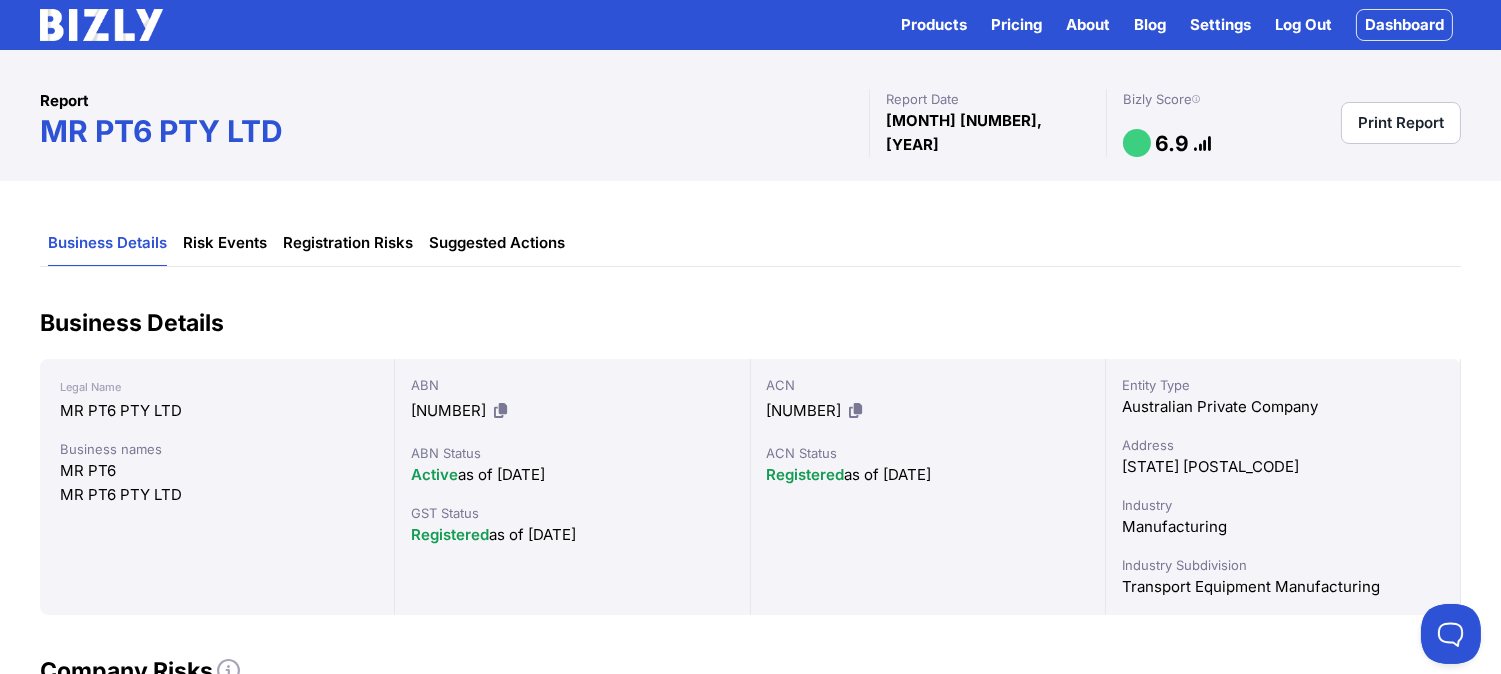 scroll, scrollTop: 0, scrollLeft: 0, axis: both 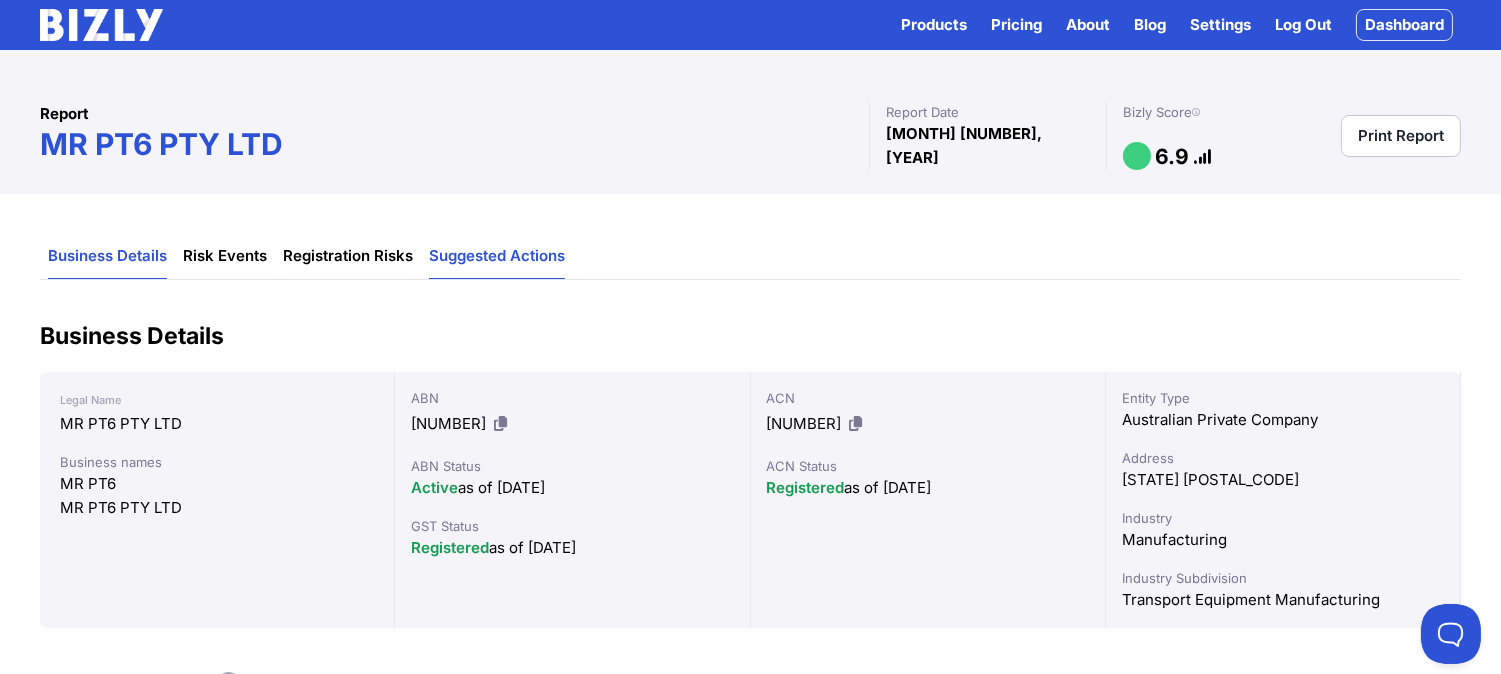 click on "Suggested Actions" at bounding box center (497, 256) 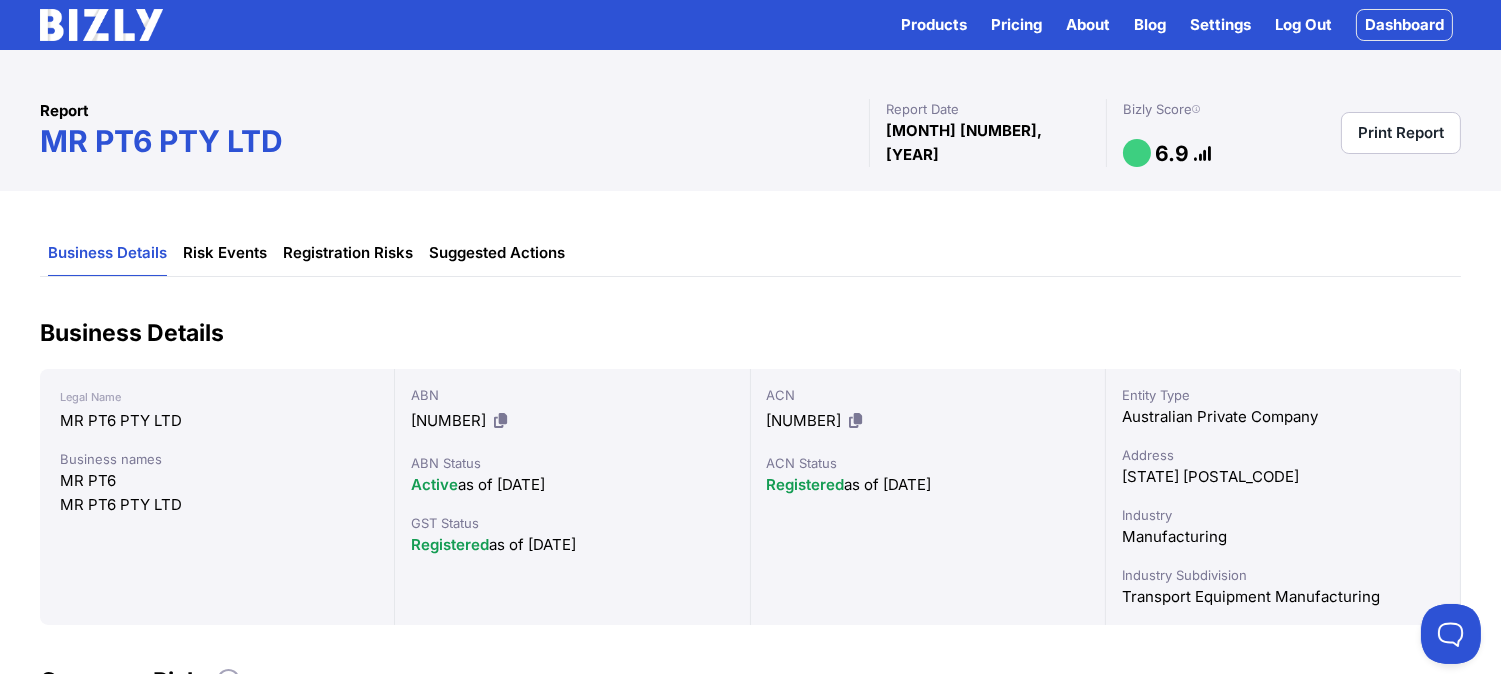 scroll, scrollTop: 0, scrollLeft: 0, axis: both 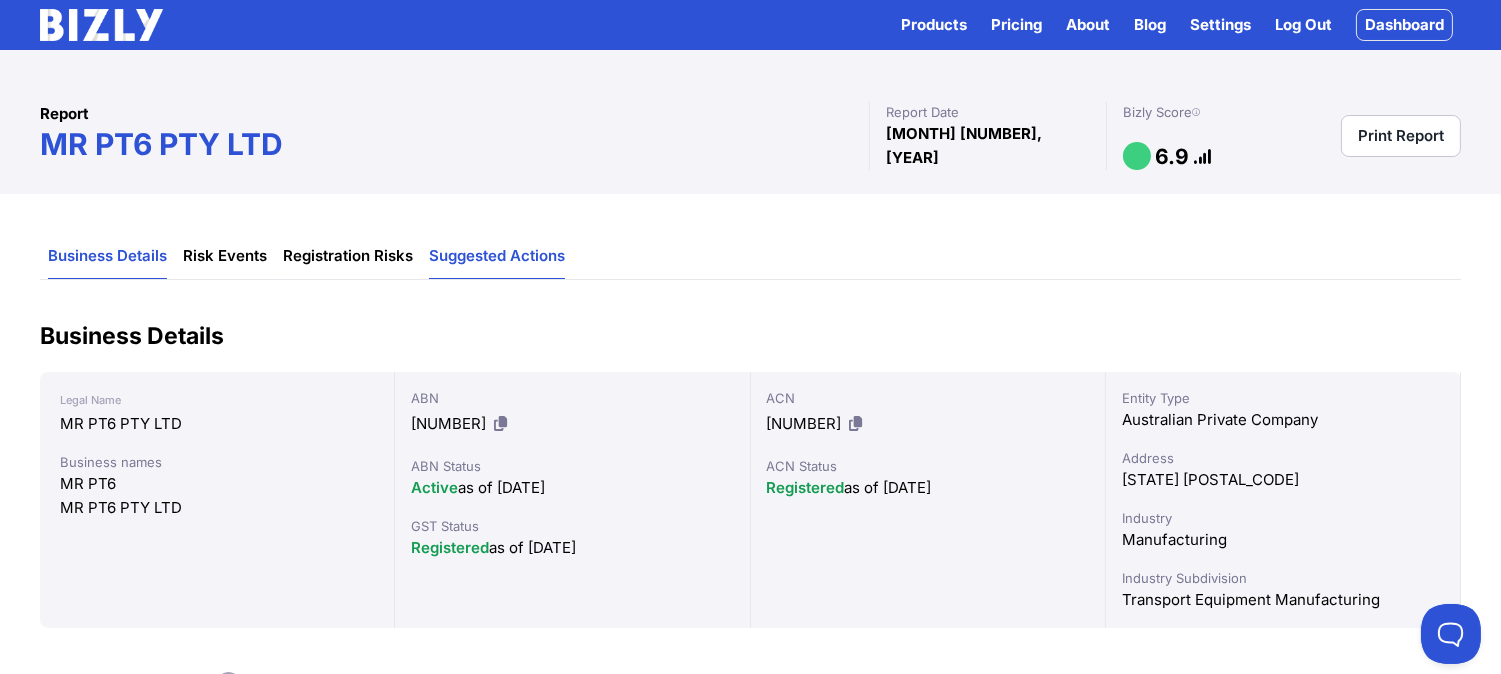 click on "Suggested Actions" at bounding box center (497, 256) 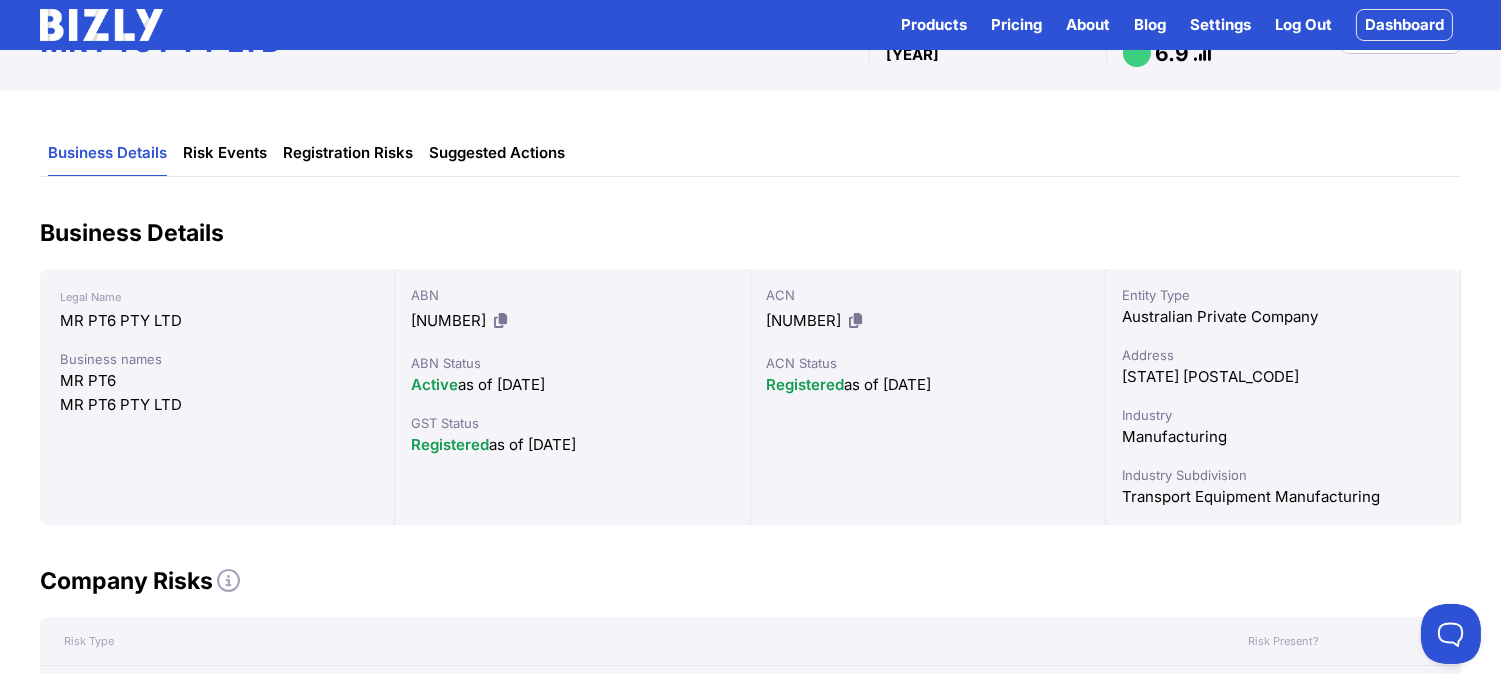 scroll, scrollTop: 0, scrollLeft: 0, axis: both 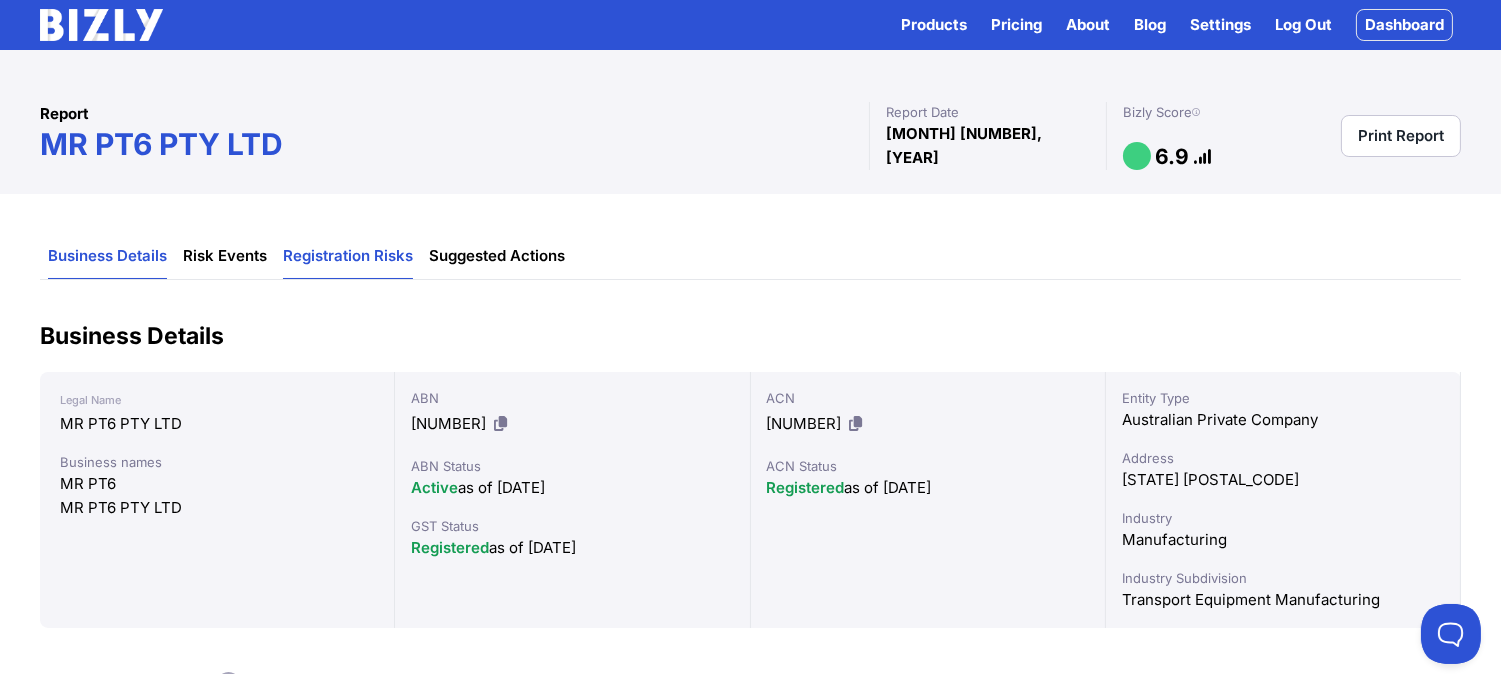 click on "Registration Risks" at bounding box center [348, 256] 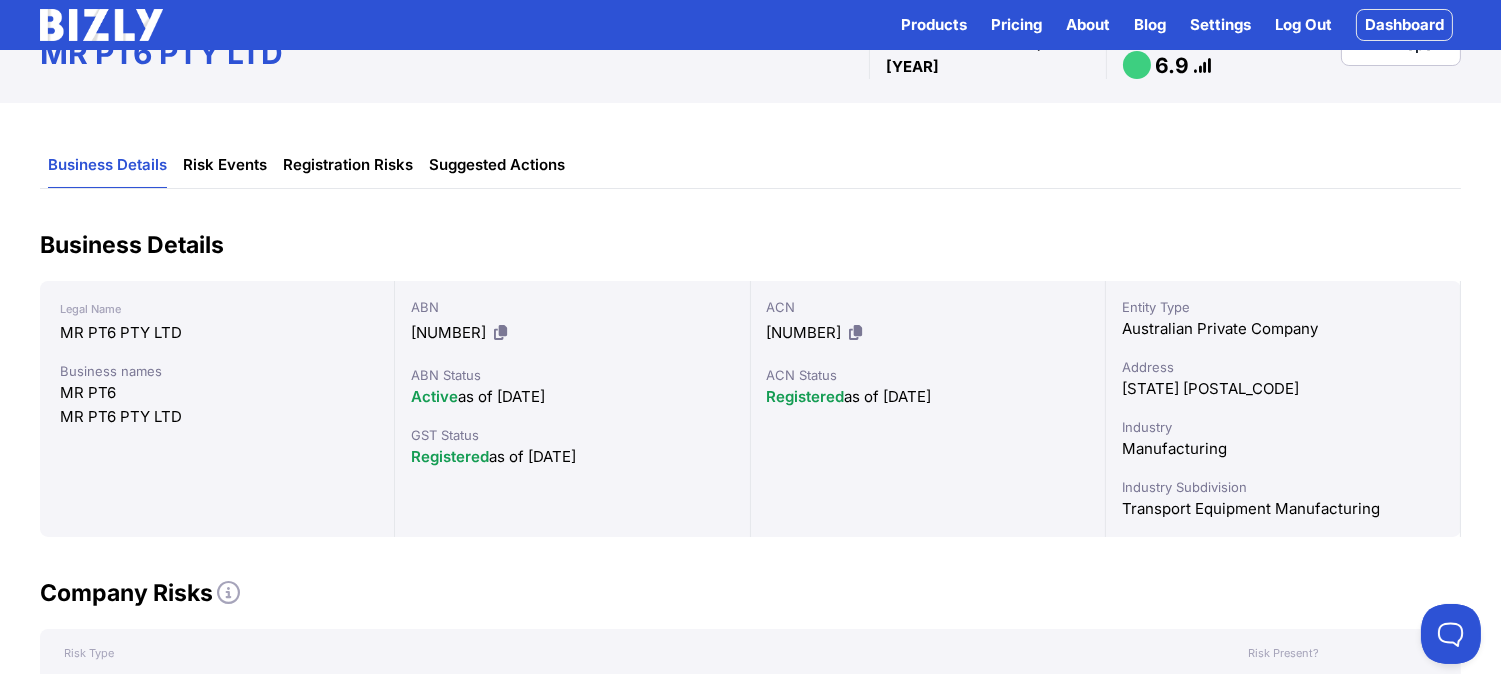 scroll, scrollTop: 0, scrollLeft: 0, axis: both 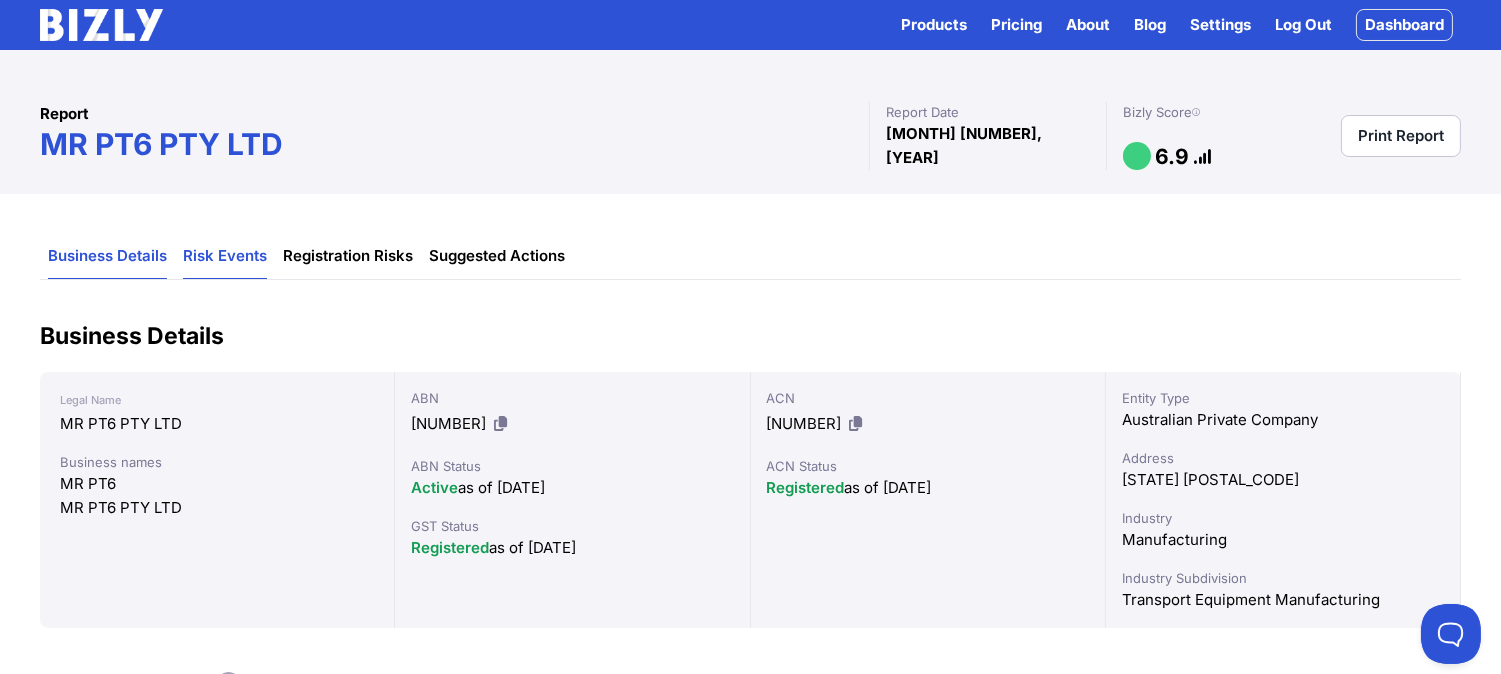 click on "Risk Events" at bounding box center [225, 256] 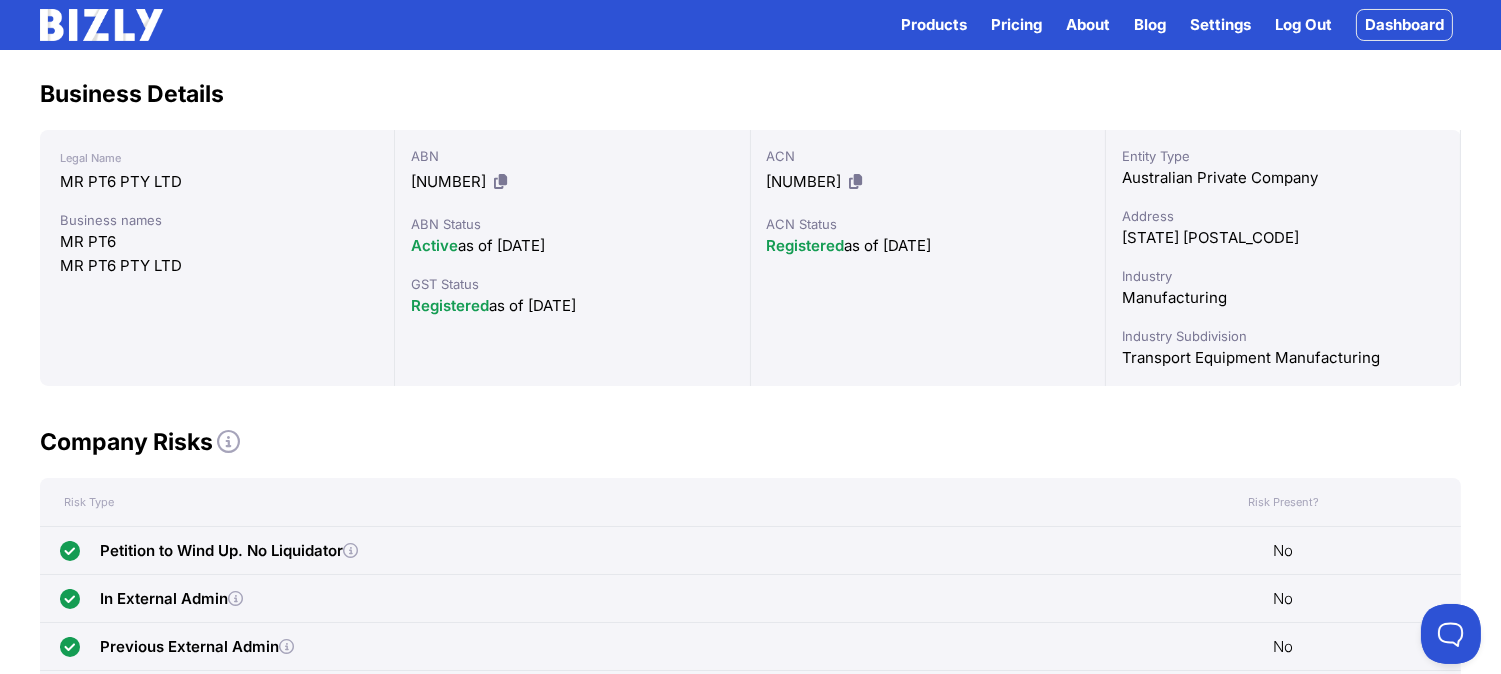 scroll, scrollTop: 0, scrollLeft: 0, axis: both 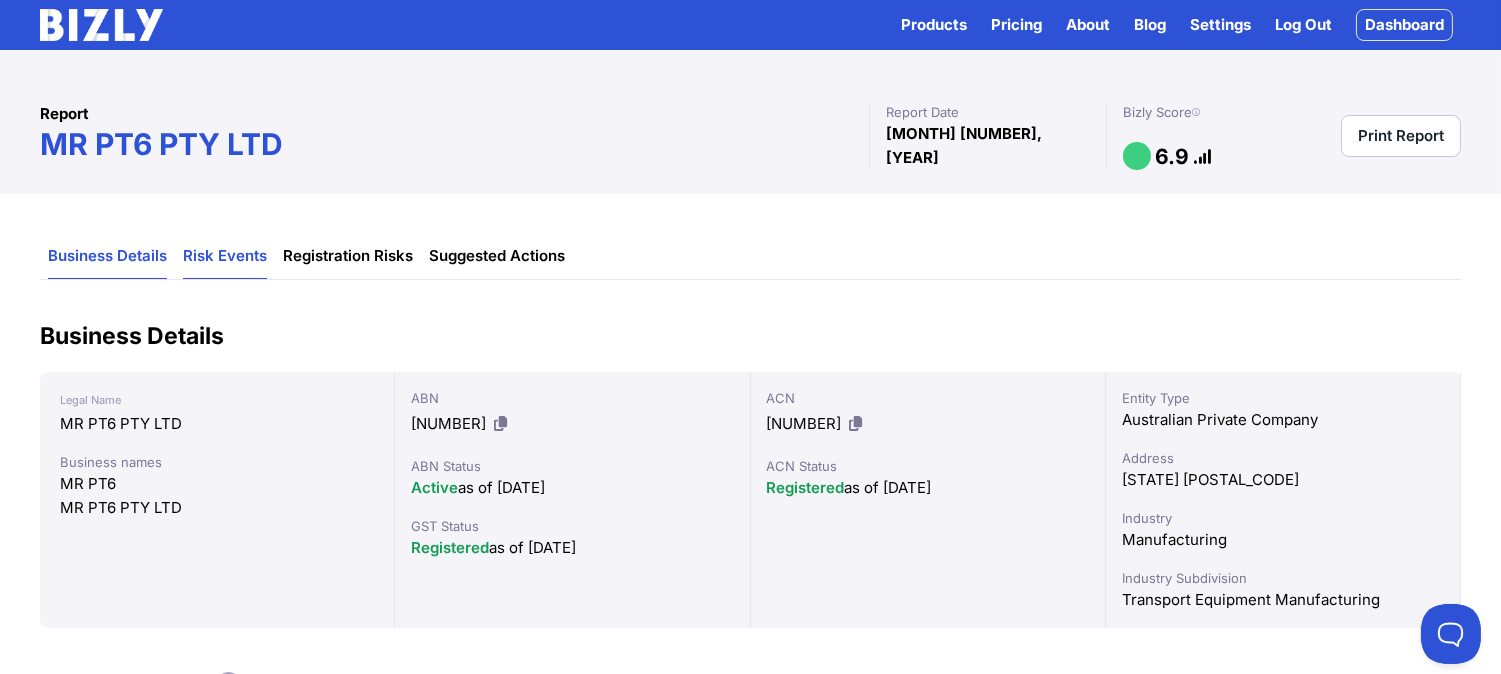 click on "Risk Events" at bounding box center (225, 256) 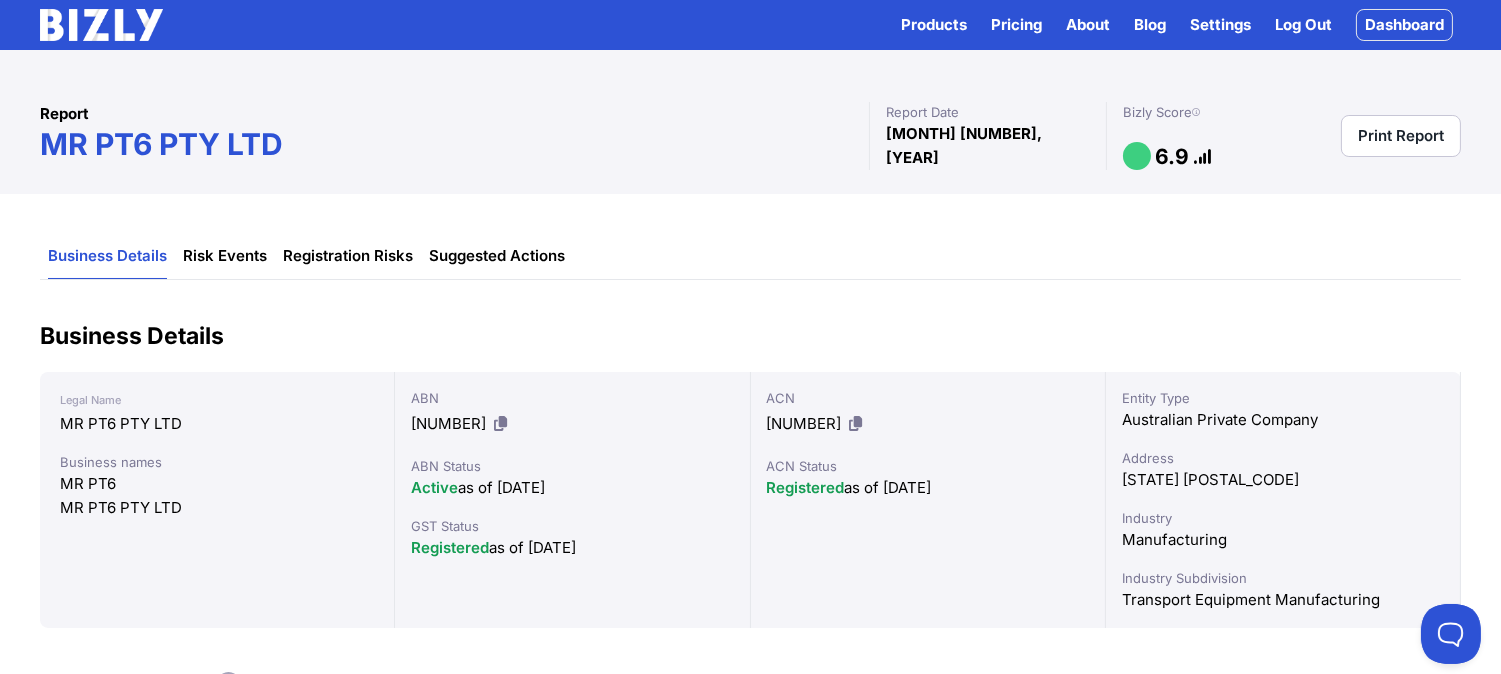 click on "Business Details" at bounding box center [107, 256] 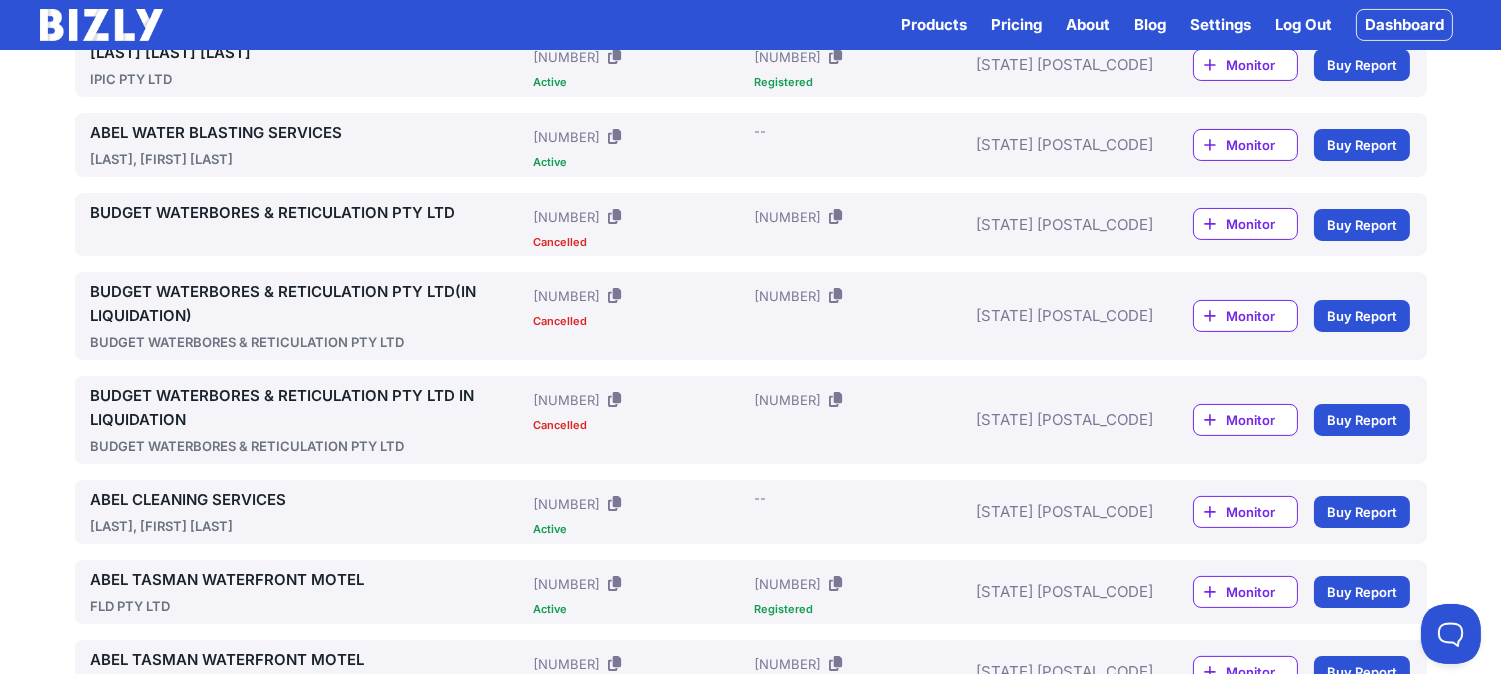 scroll, scrollTop: 777, scrollLeft: 0, axis: vertical 